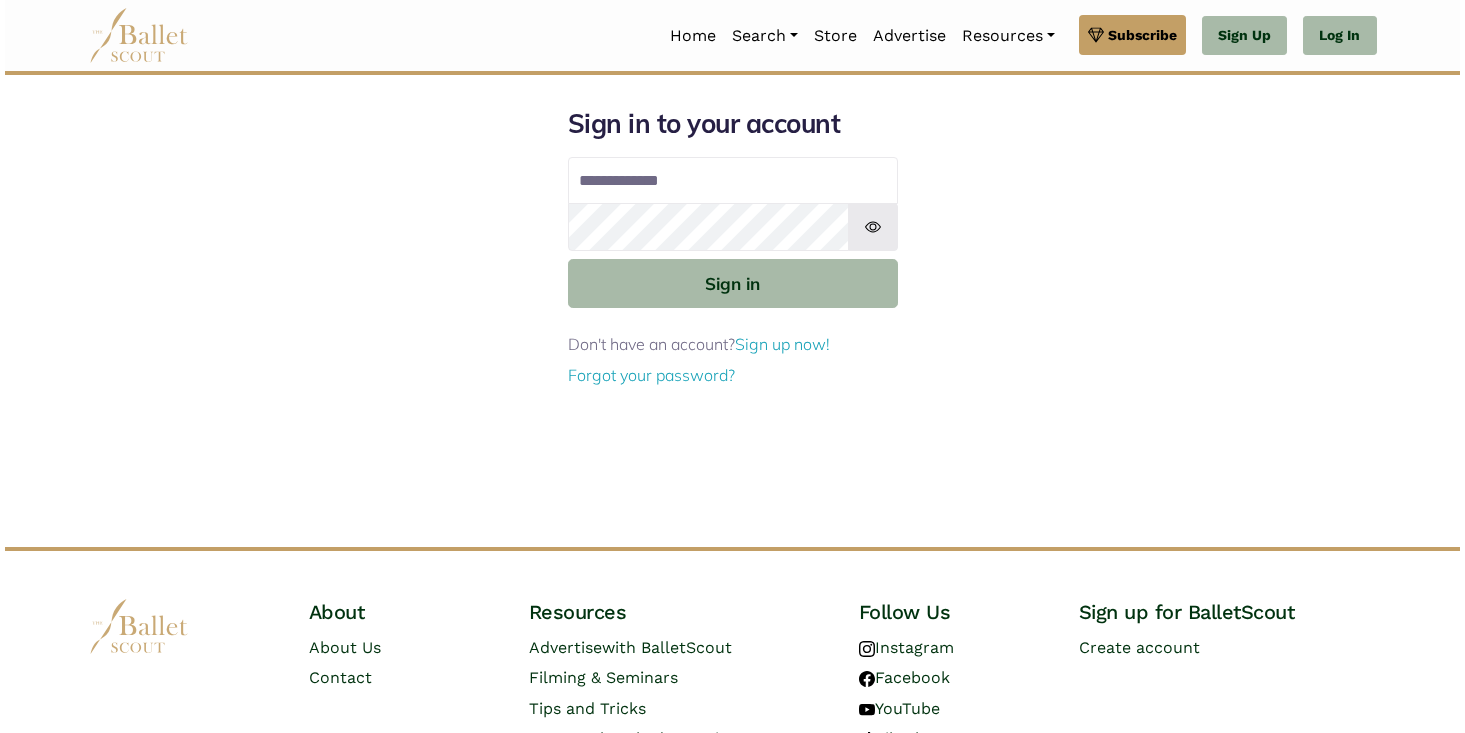 scroll, scrollTop: 0, scrollLeft: 0, axis: both 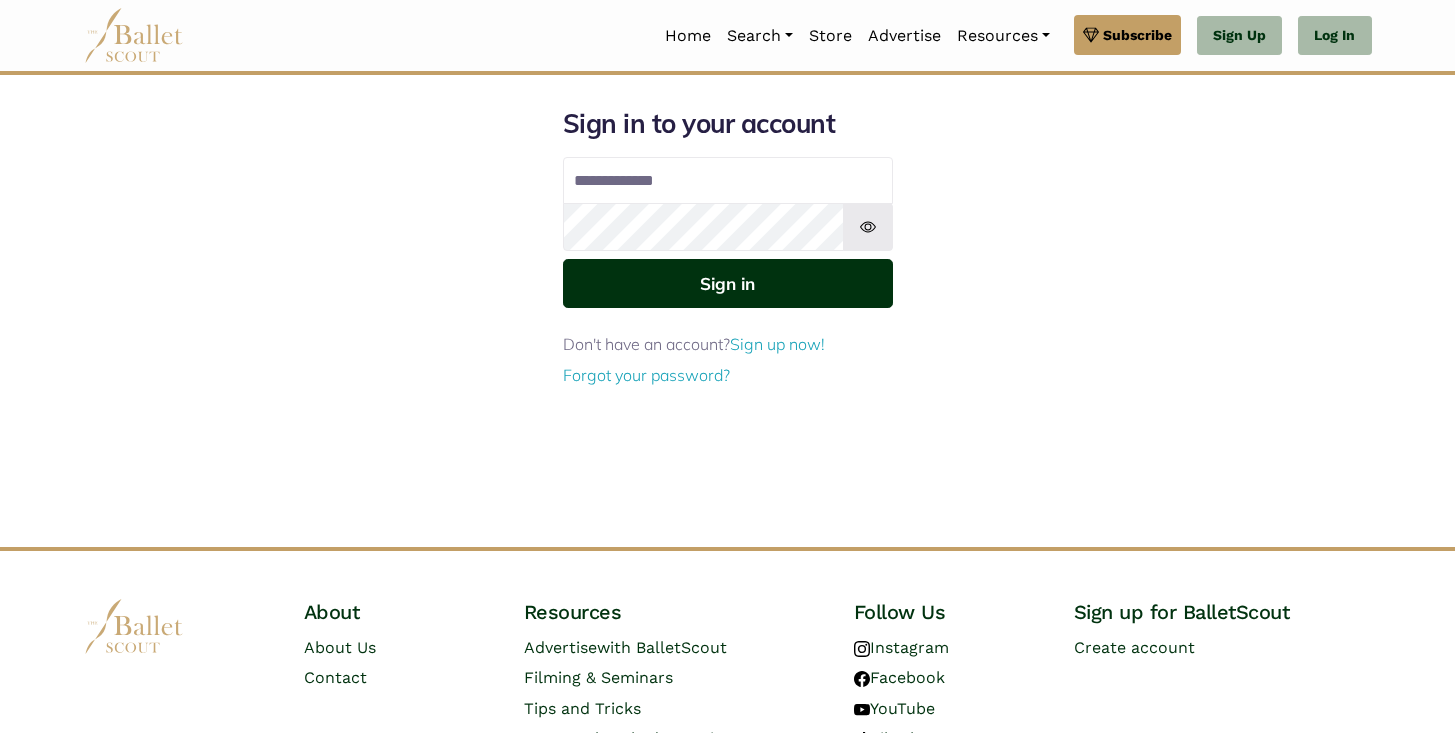 type on "**********" 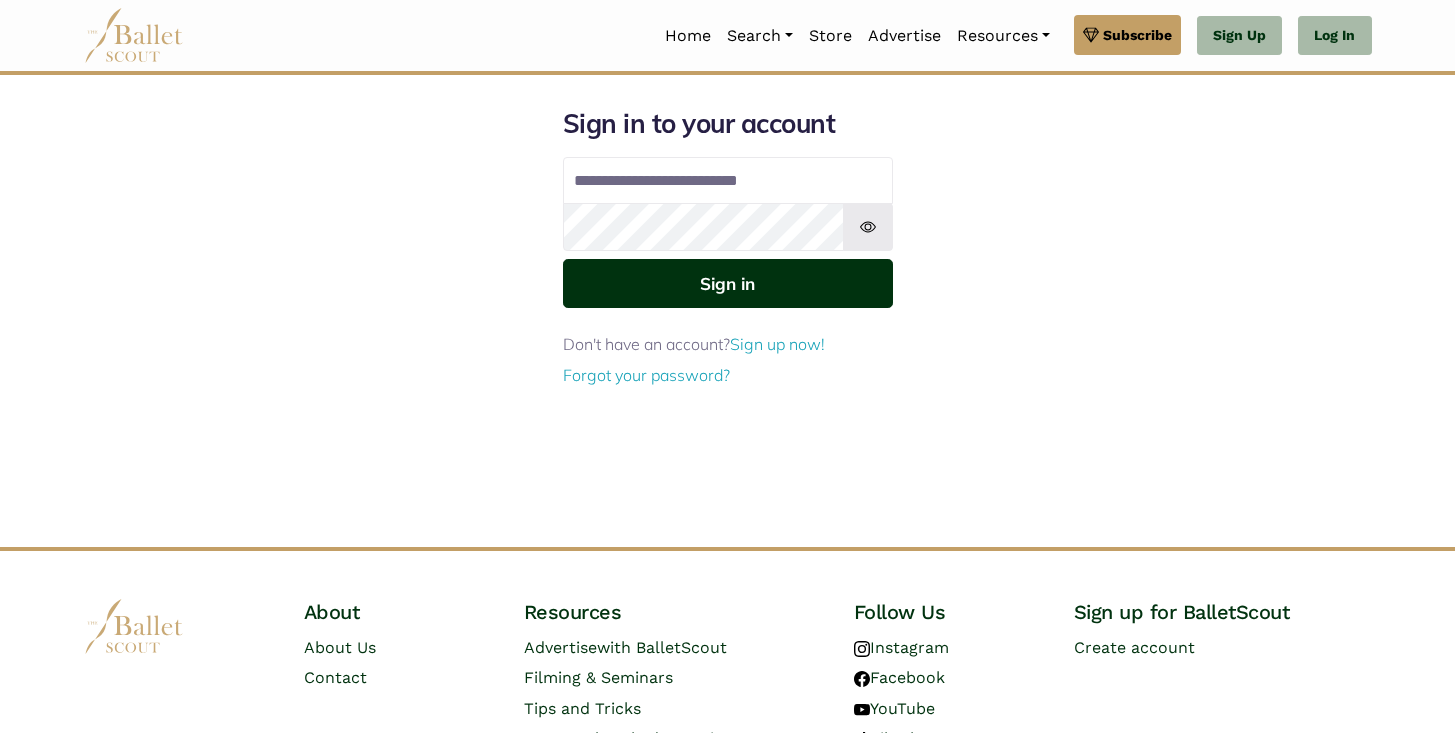click on "Sign in" at bounding box center [728, 283] 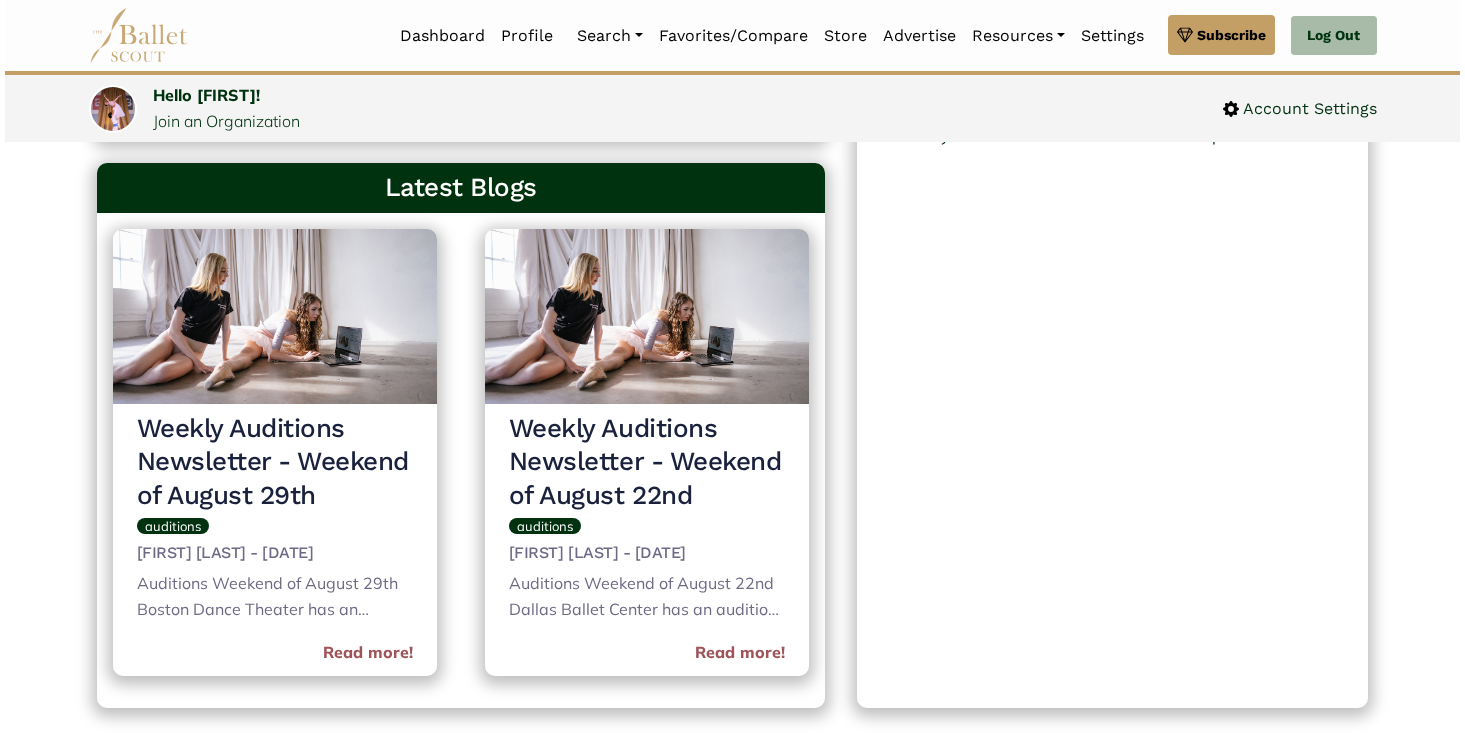 scroll, scrollTop: 720, scrollLeft: 0, axis: vertical 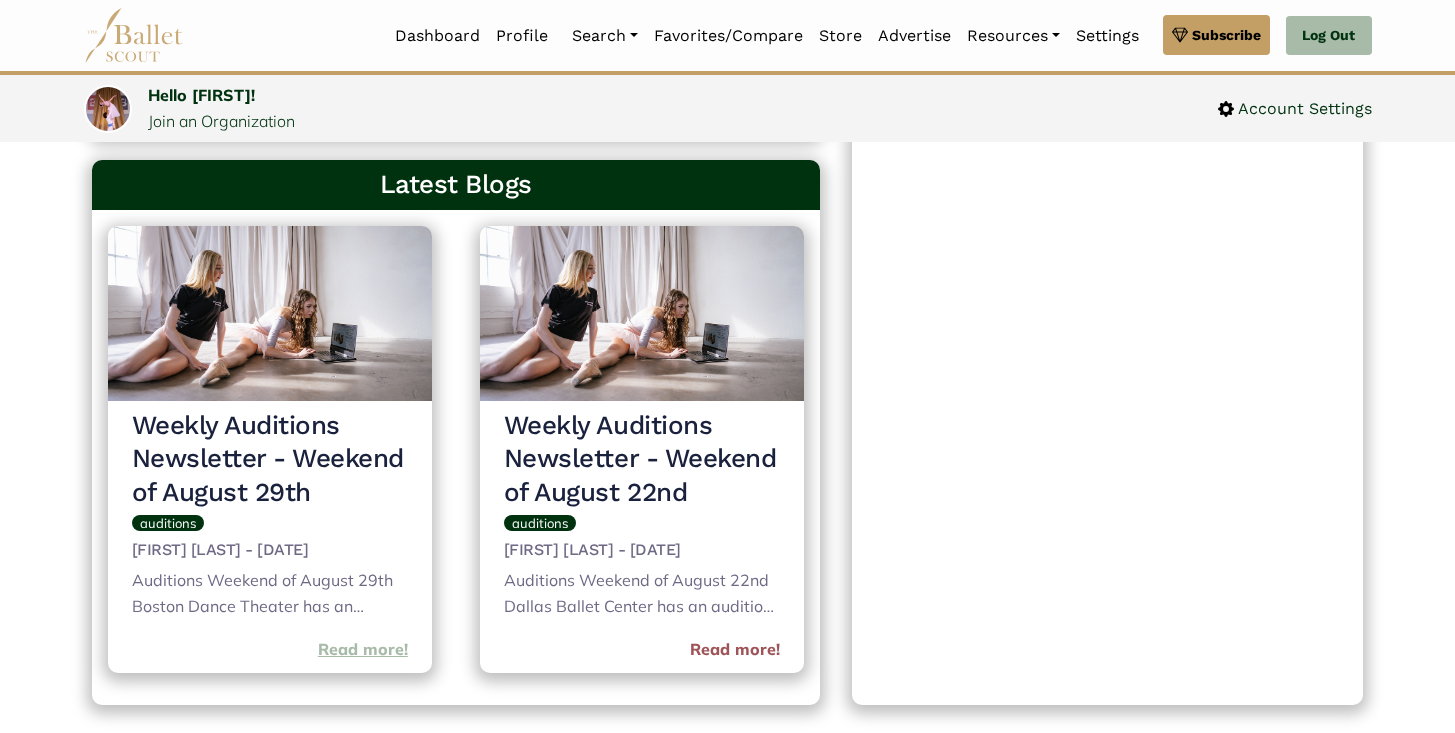 click on "Read
more!" at bounding box center (363, 650) 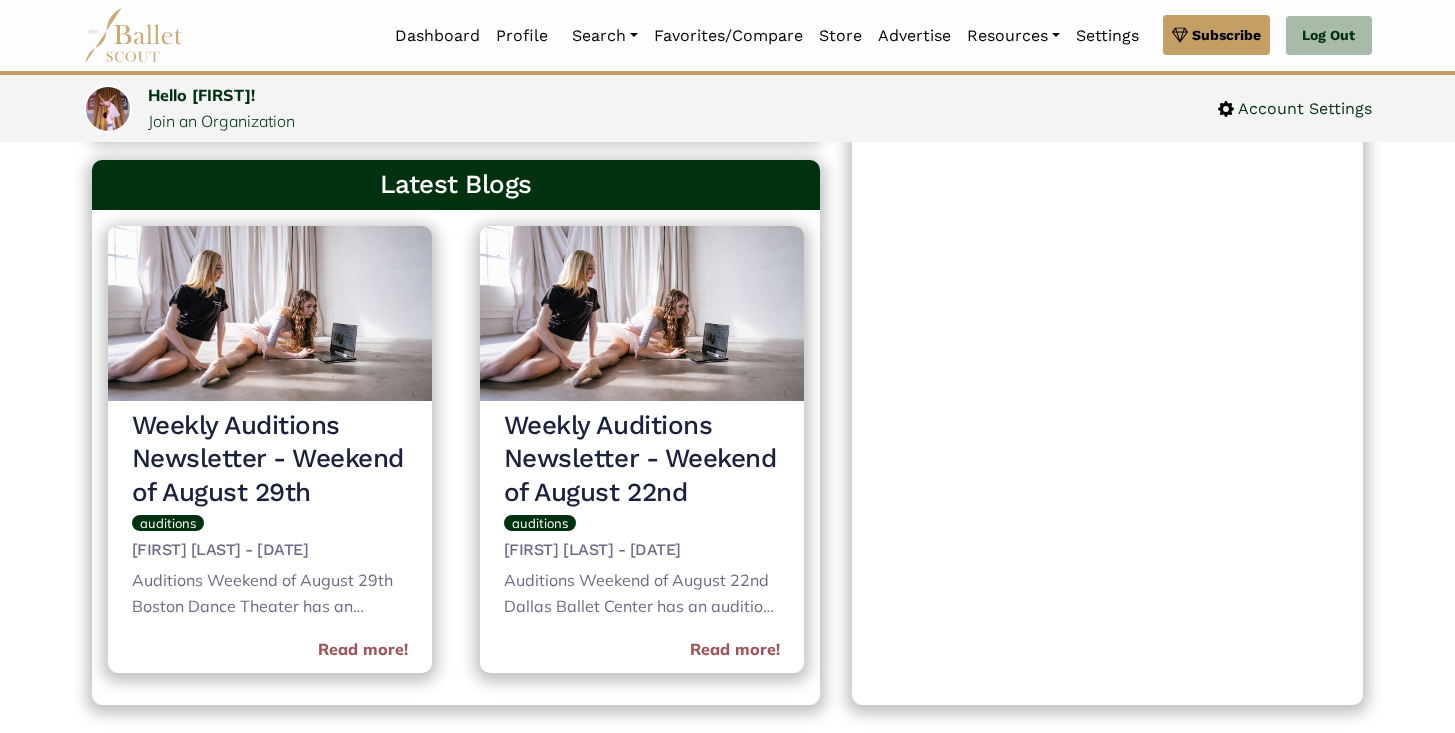 click on "Weekly Auditions Newsletter - Weekend of August 22nd" at bounding box center [642, 459] 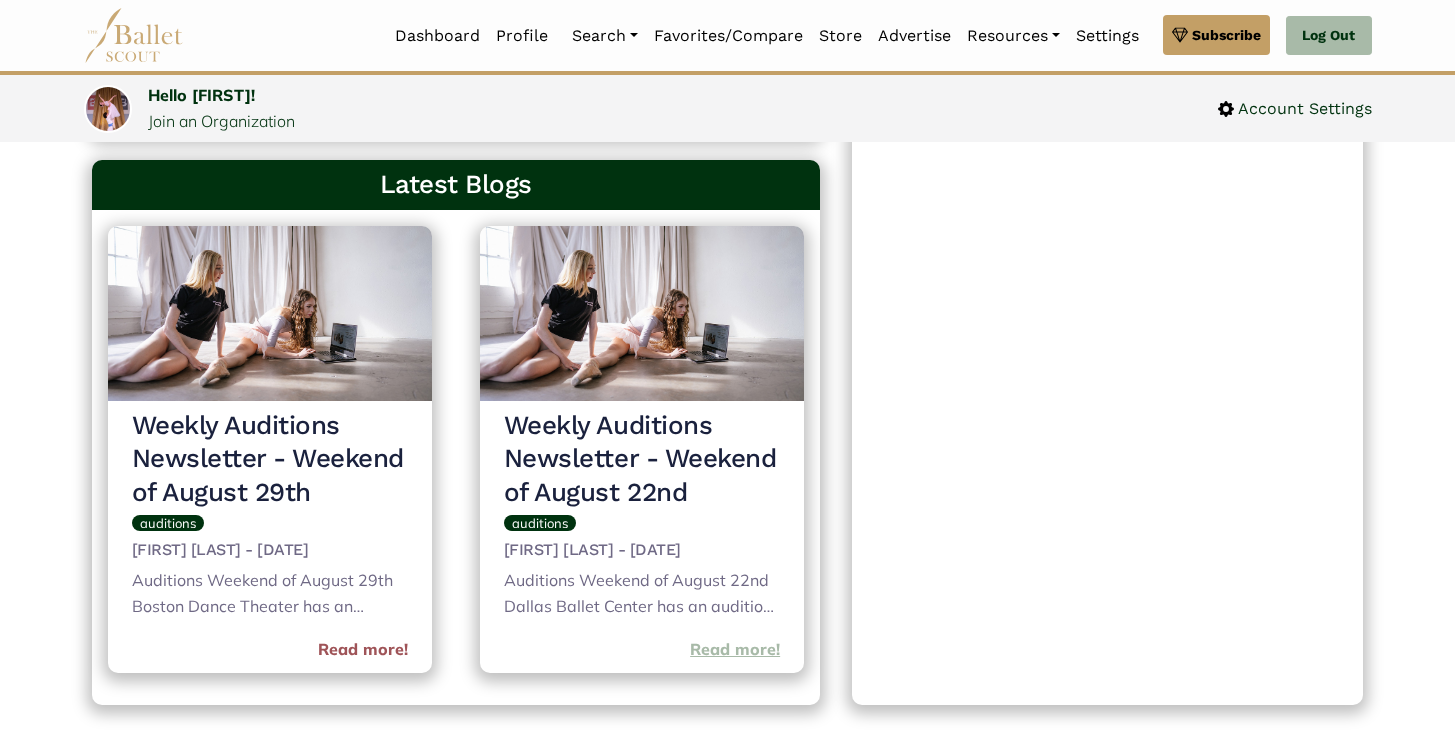 click on "Read
more!" at bounding box center [735, 650] 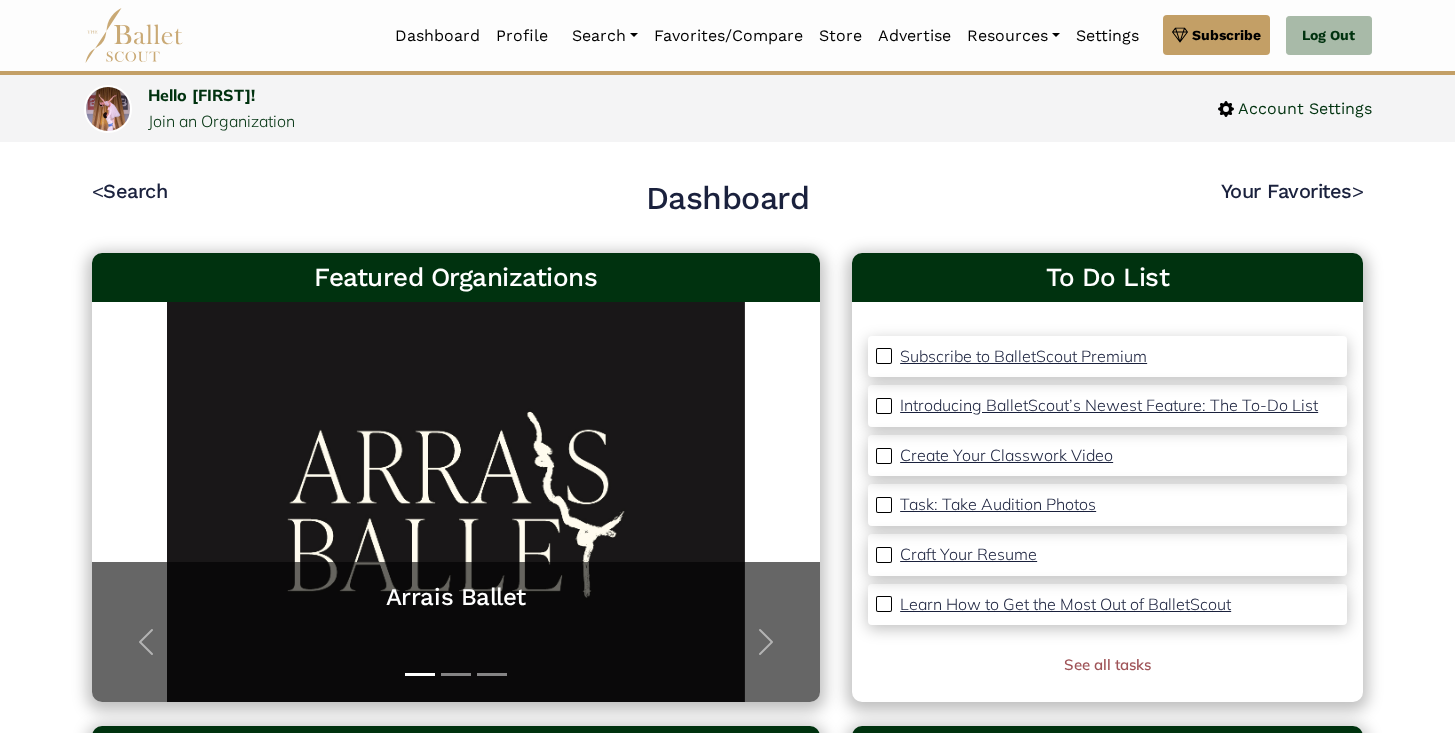 scroll, scrollTop: 0, scrollLeft: 0, axis: both 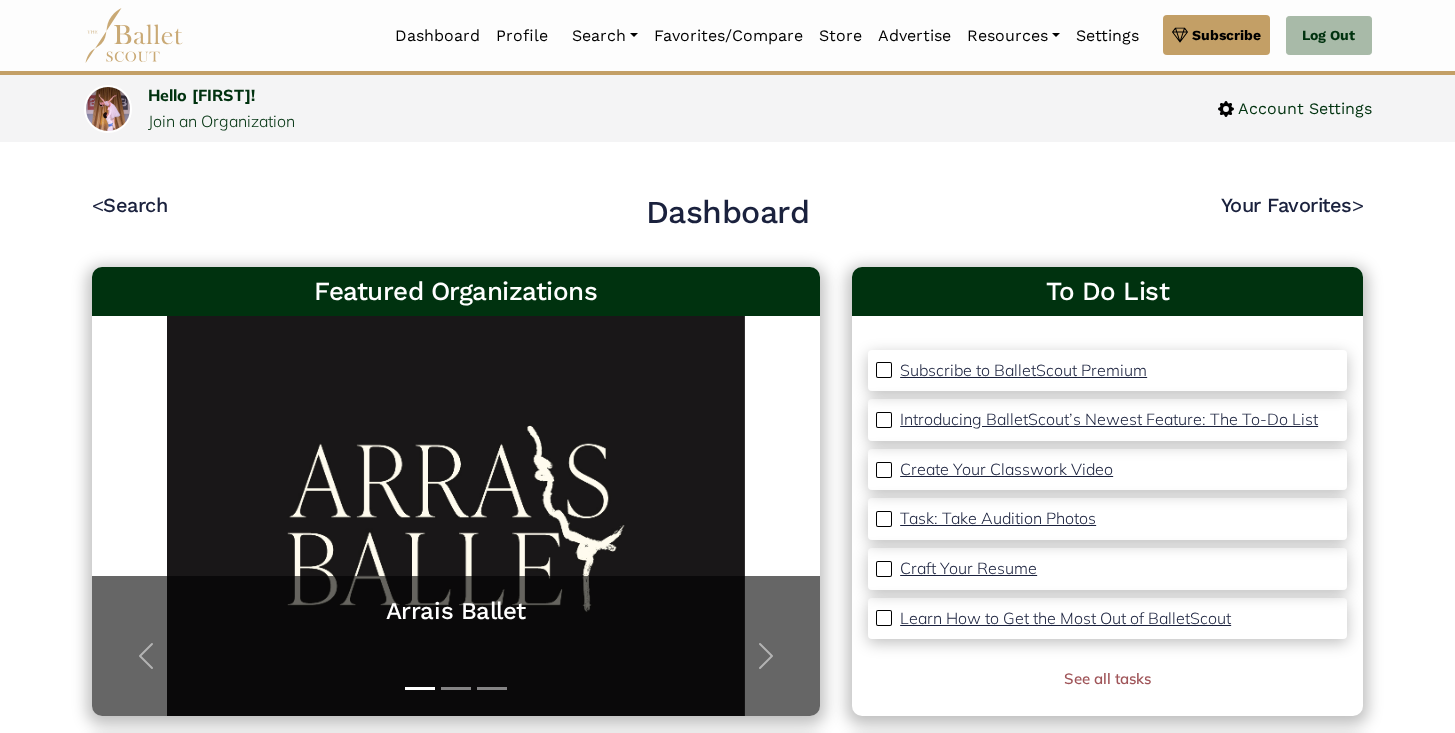 click at bounding box center (884, 370) 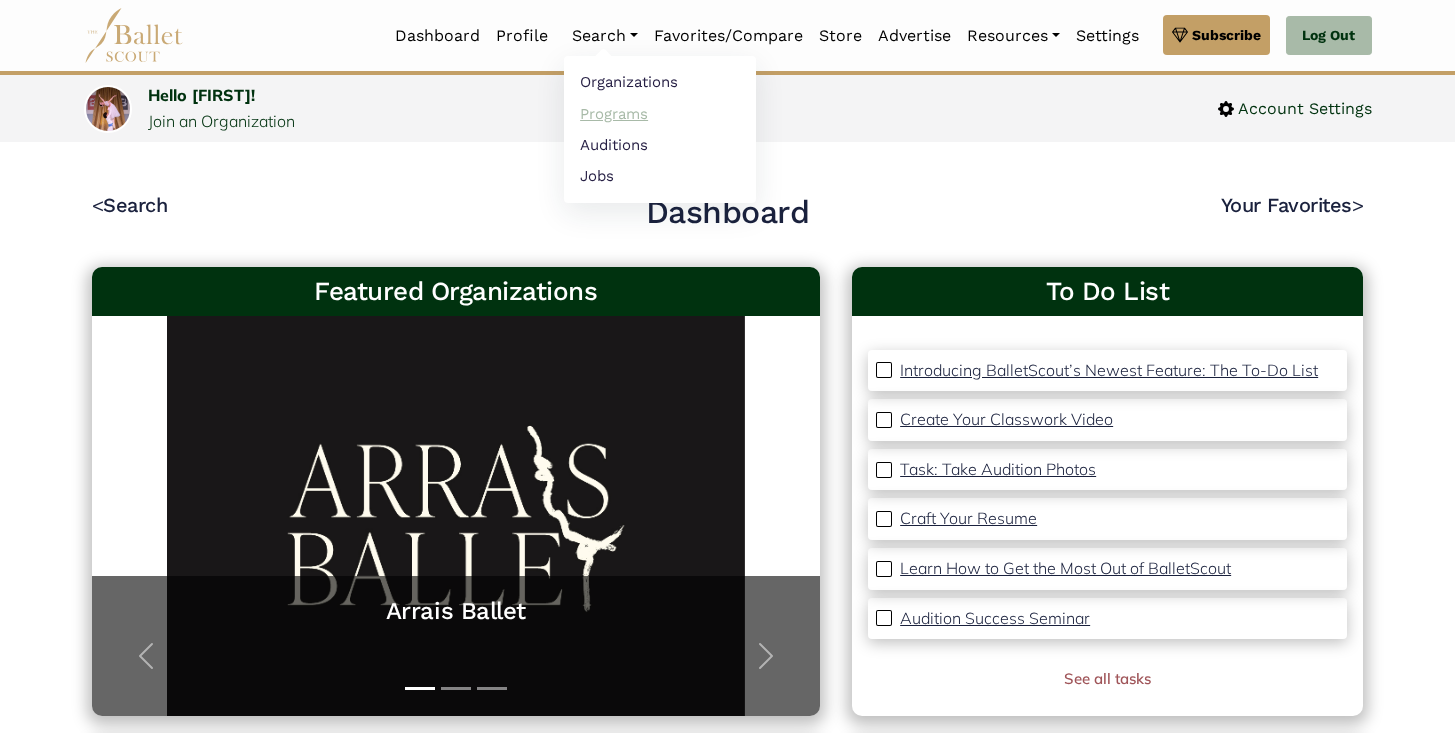 click on "Programs" at bounding box center [660, 113] 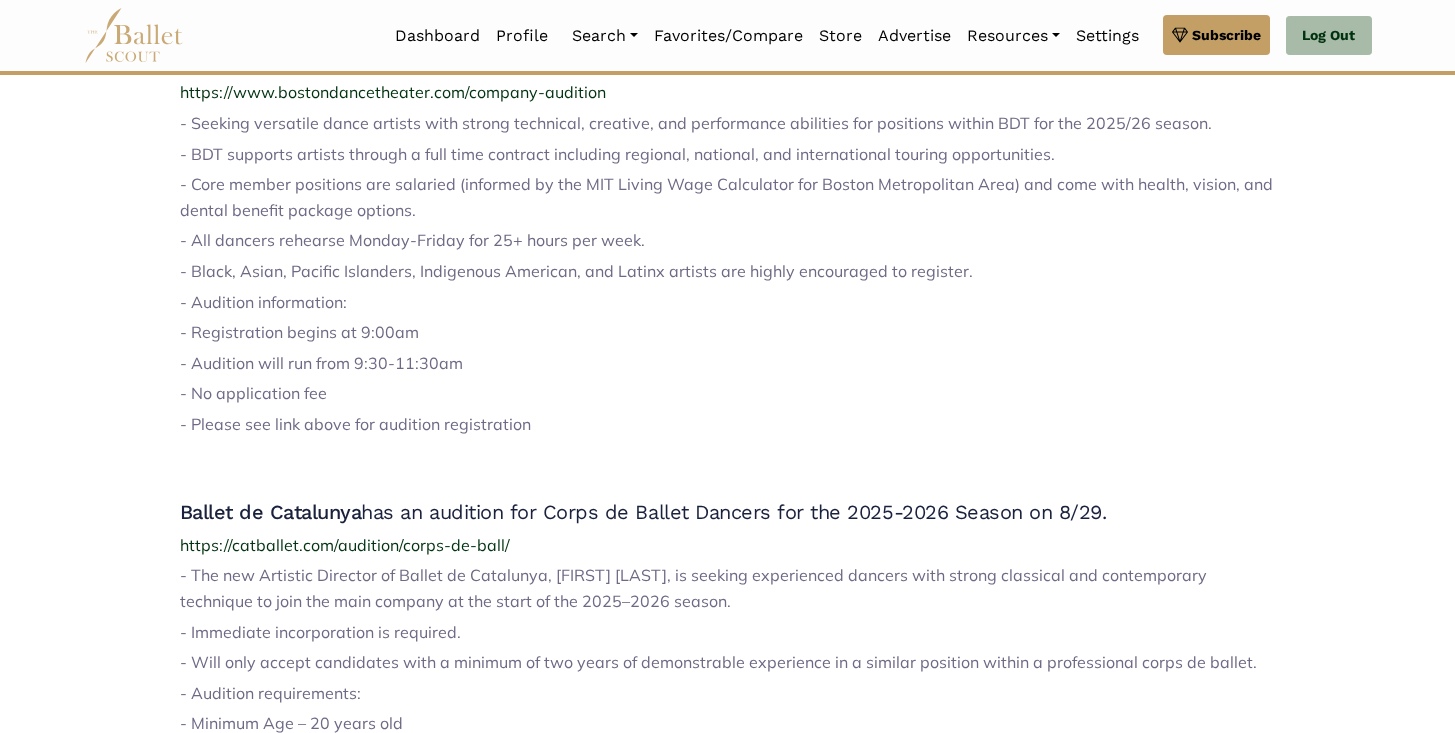 scroll, scrollTop: 800, scrollLeft: 0, axis: vertical 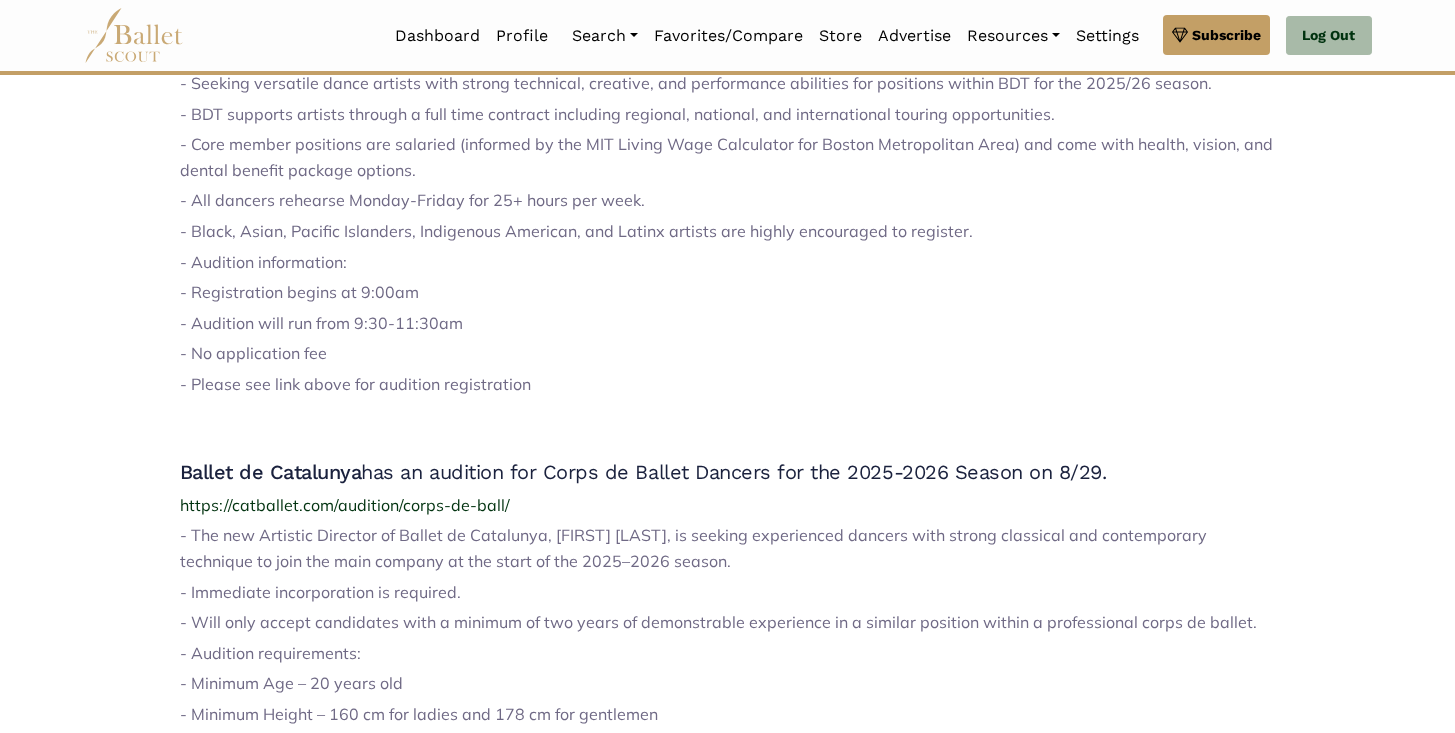click on "- Please see link above for audition registration" at bounding box center [728, 385] 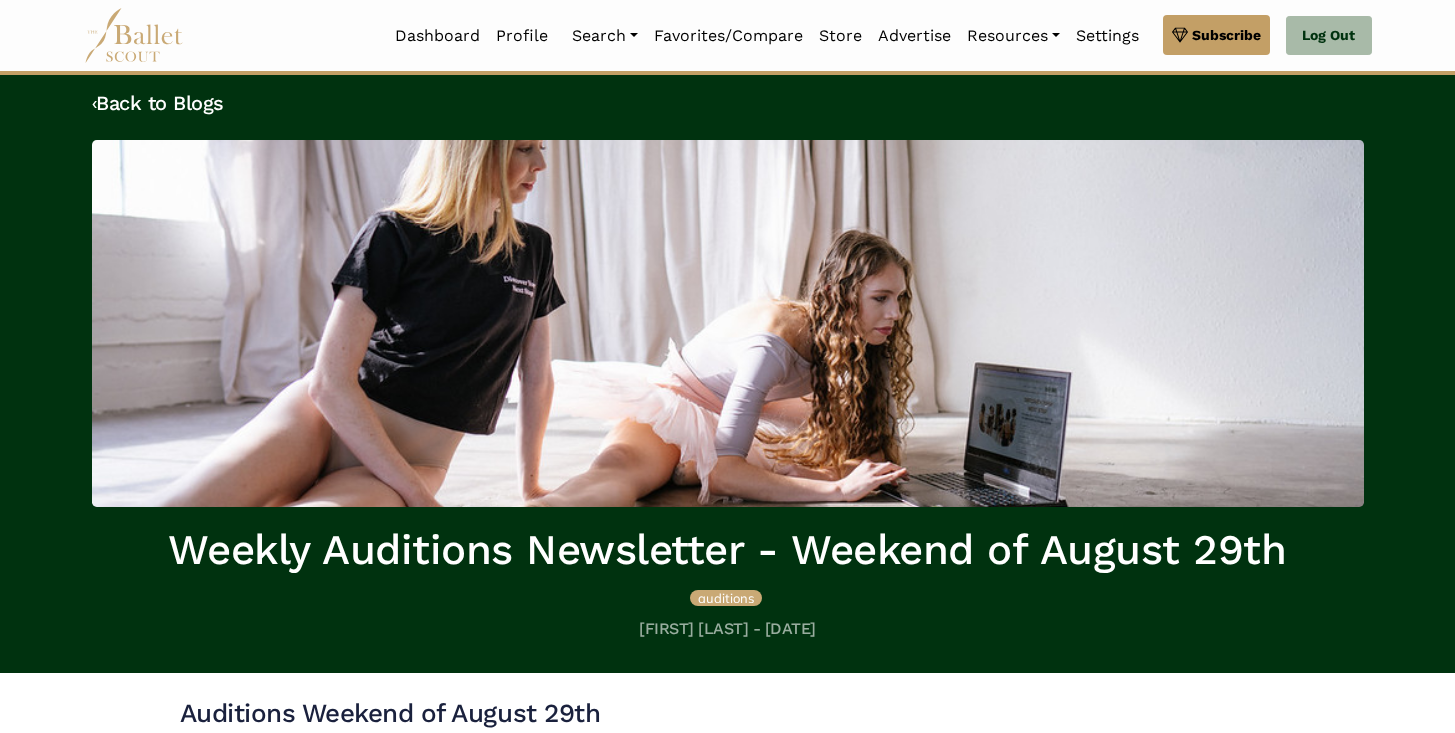 scroll, scrollTop: 0, scrollLeft: 0, axis: both 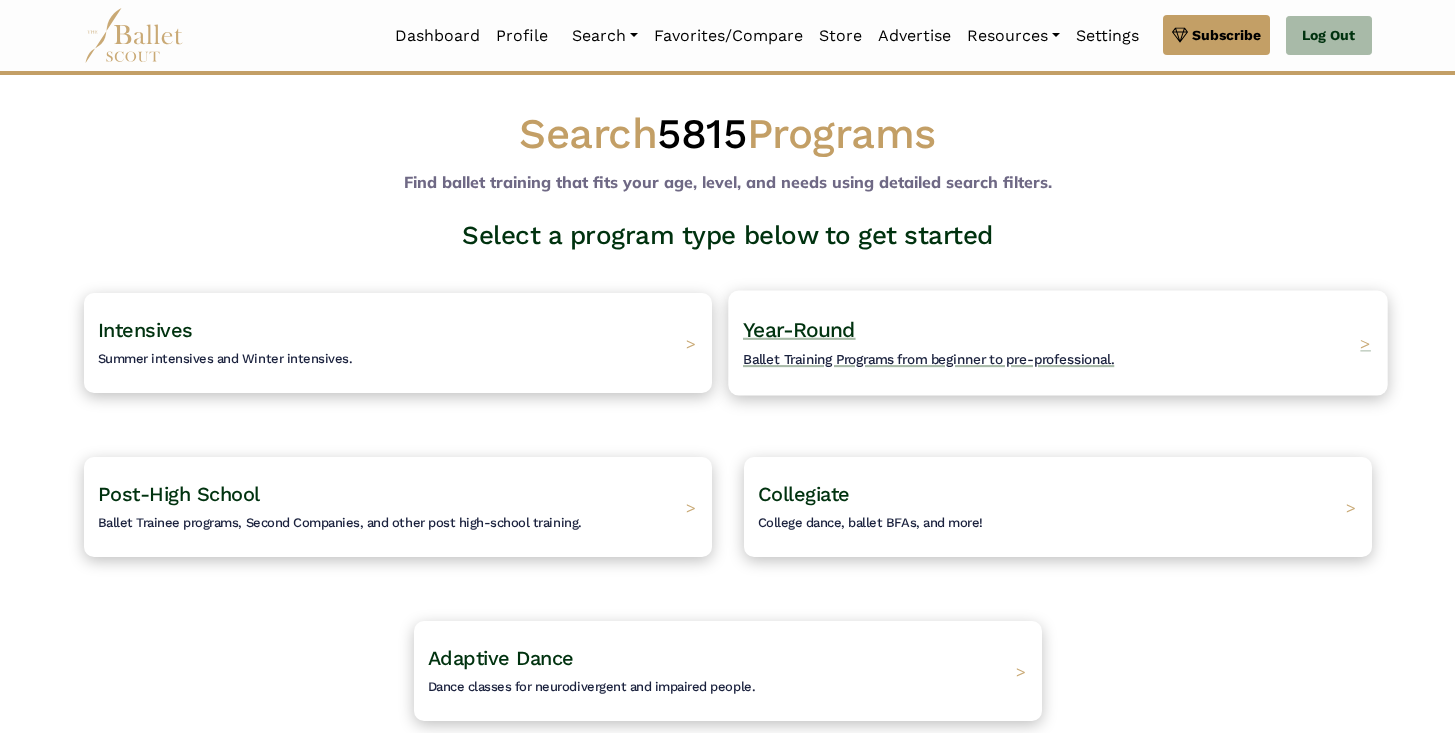 click on "Year-Round Ballet Training
Programs from beginner to pre-professional." at bounding box center [928, 343] 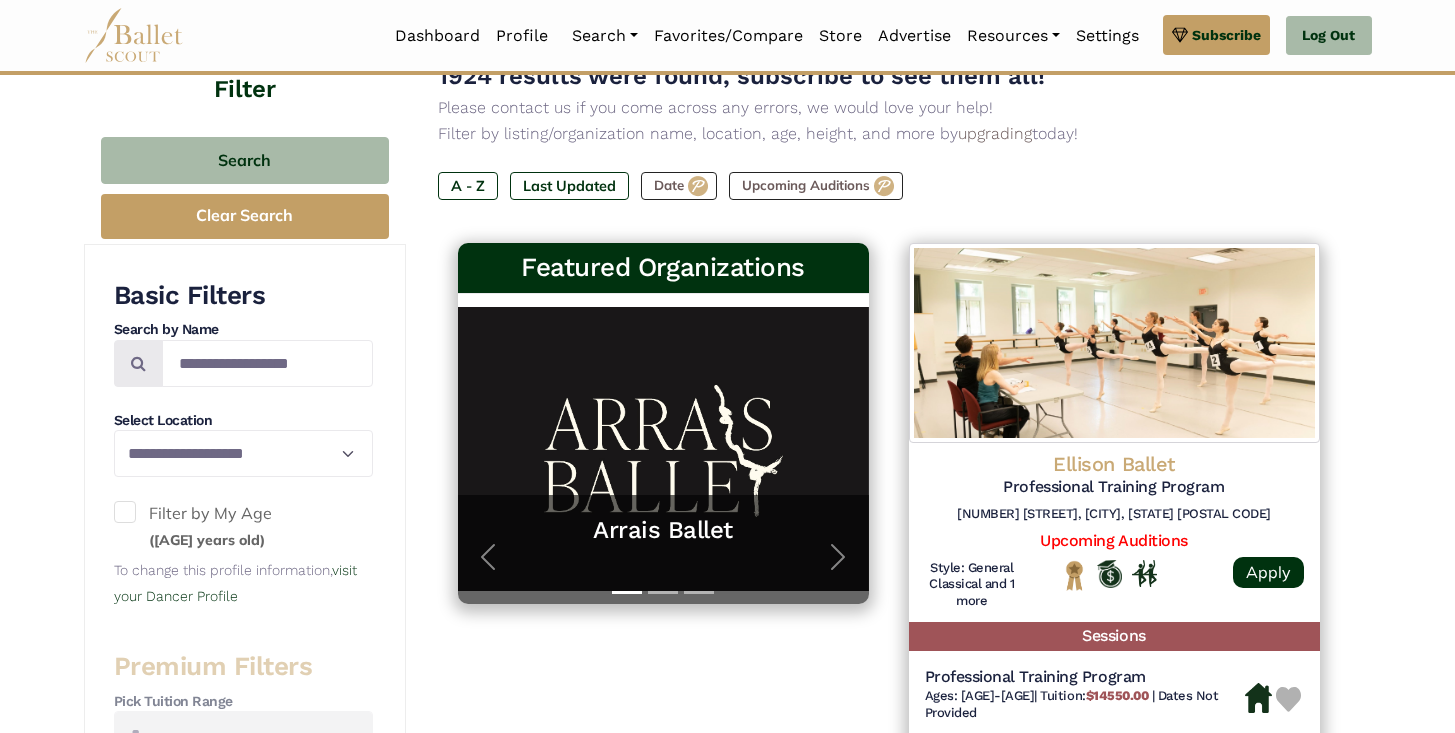 scroll, scrollTop: 240, scrollLeft: 0, axis: vertical 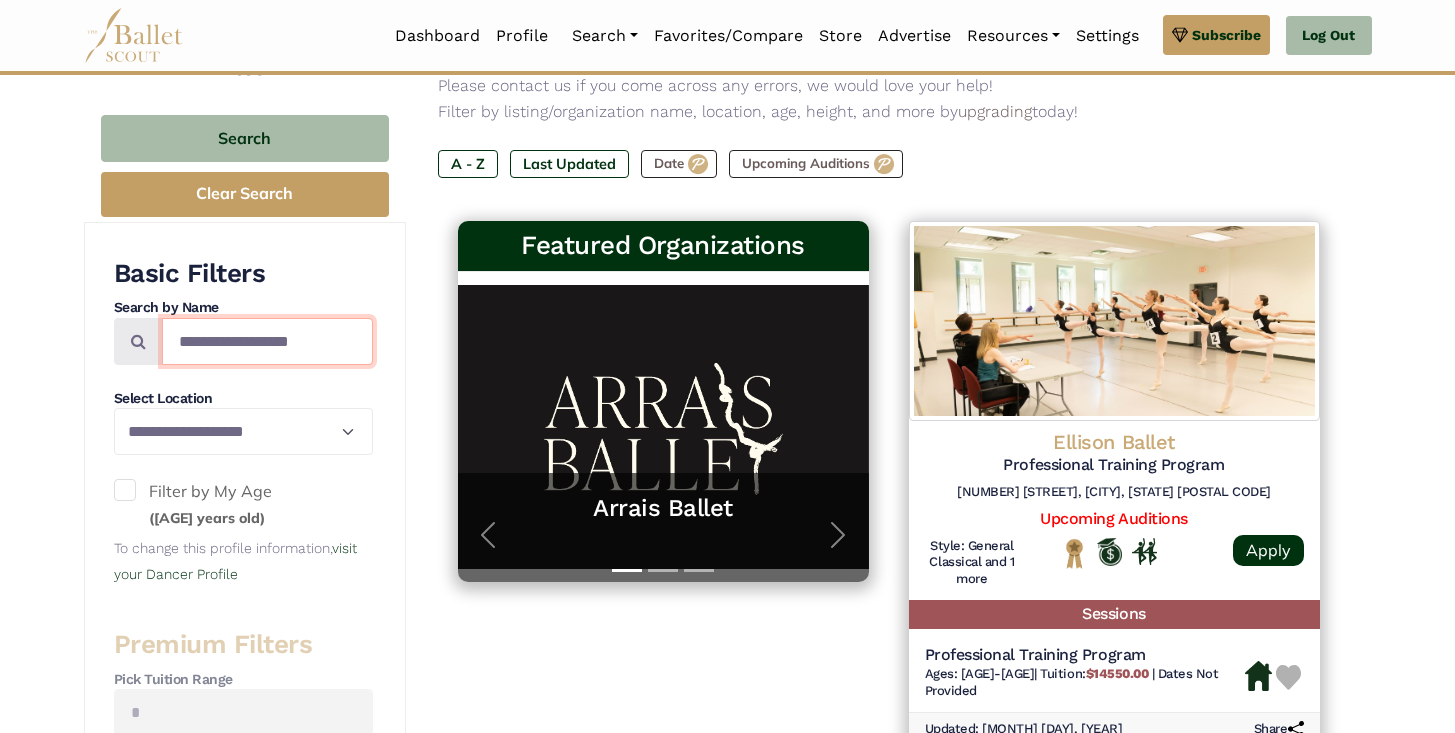 click at bounding box center [267, 341] 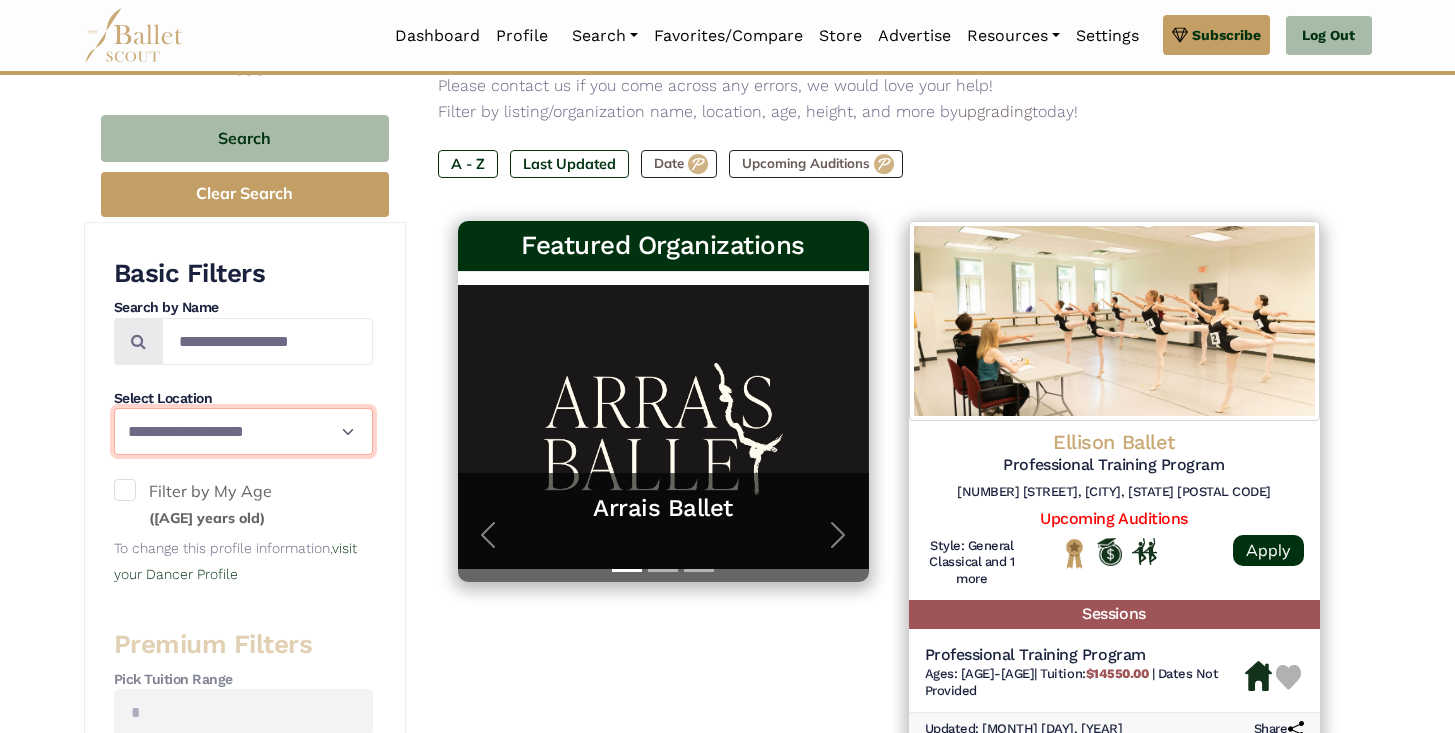 click on "**********" at bounding box center [243, 431] 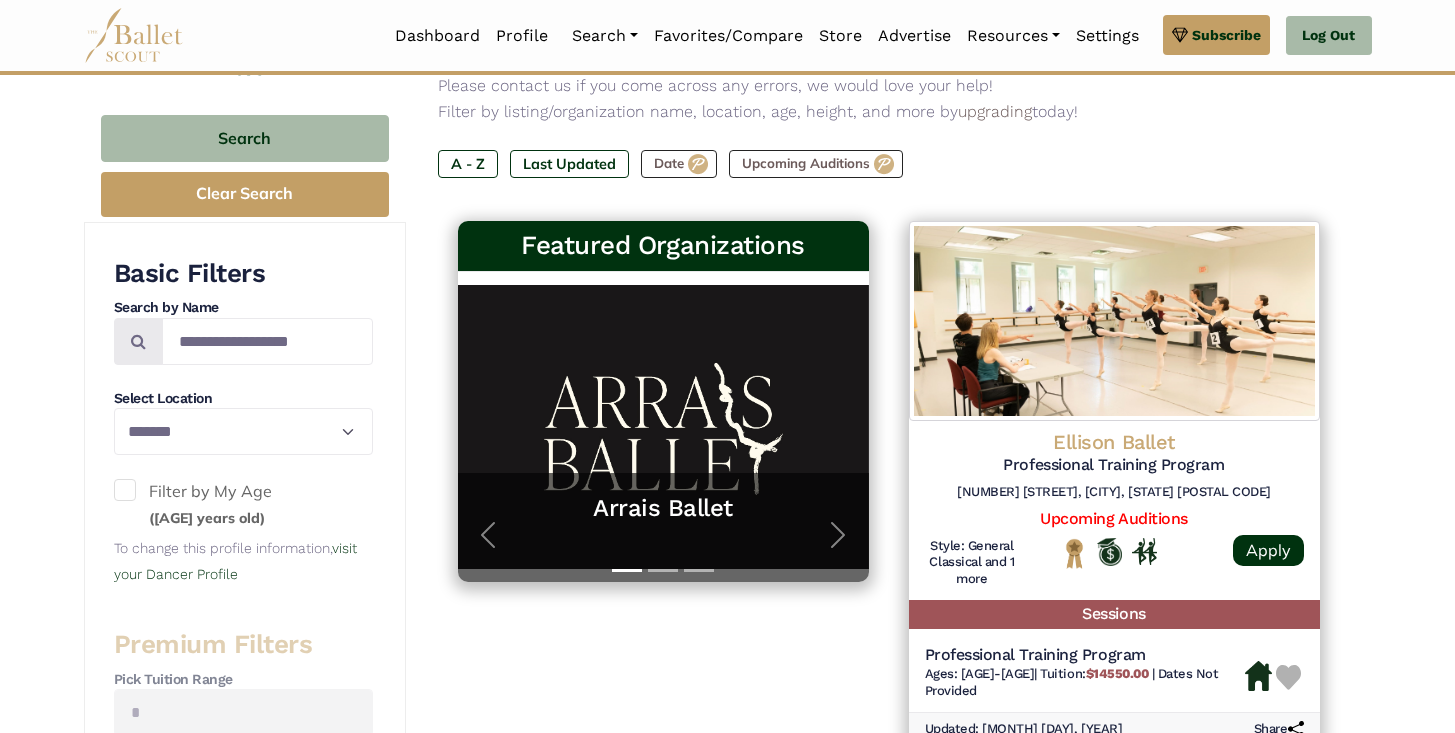 click on "[NUMBER]  results were found, subscribe to see them all!
Please contact us if you come across any errors, we would love your help!
Filter by listing/organization name, location, age, height, and more by  upgrading
today!
A - Z
Last Updated
Date" at bounding box center (889, 1579) 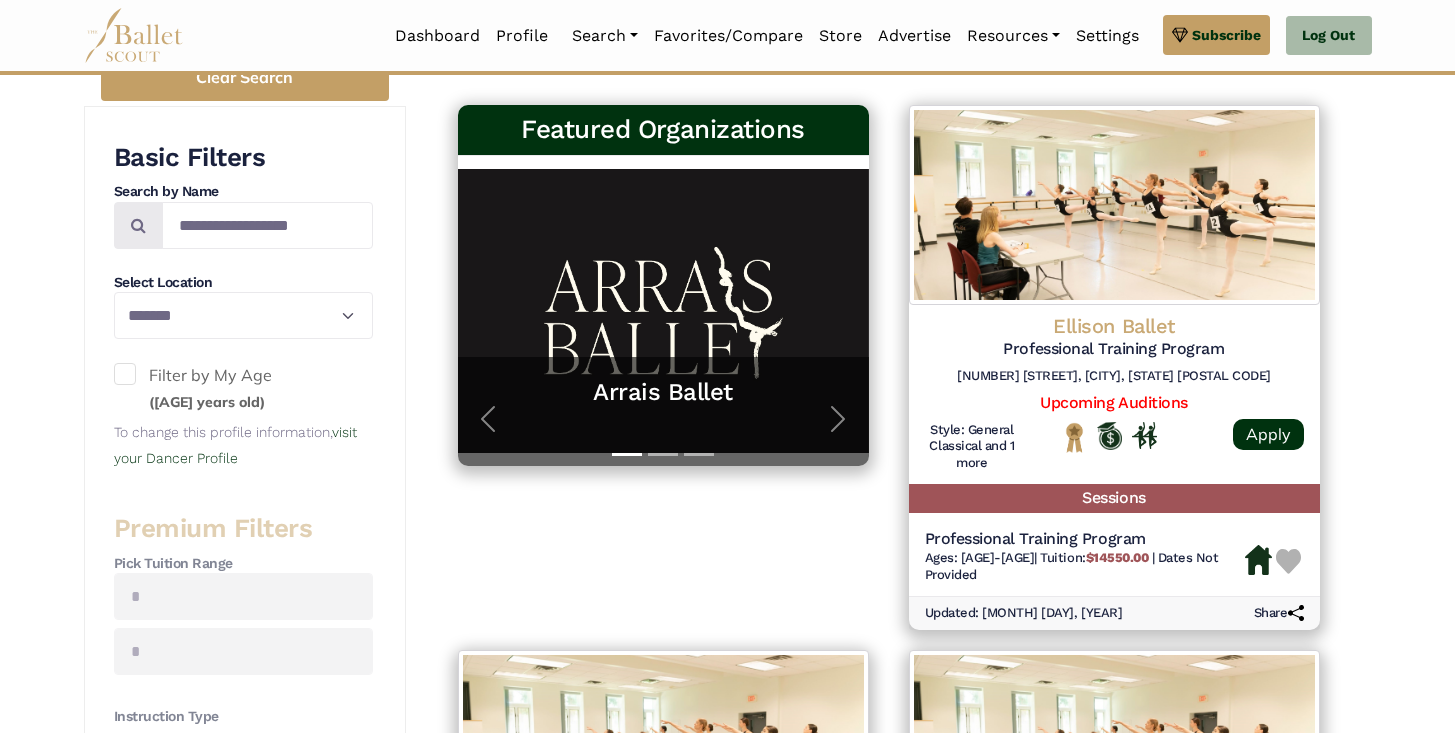 scroll, scrollTop: 360, scrollLeft: 0, axis: vertical 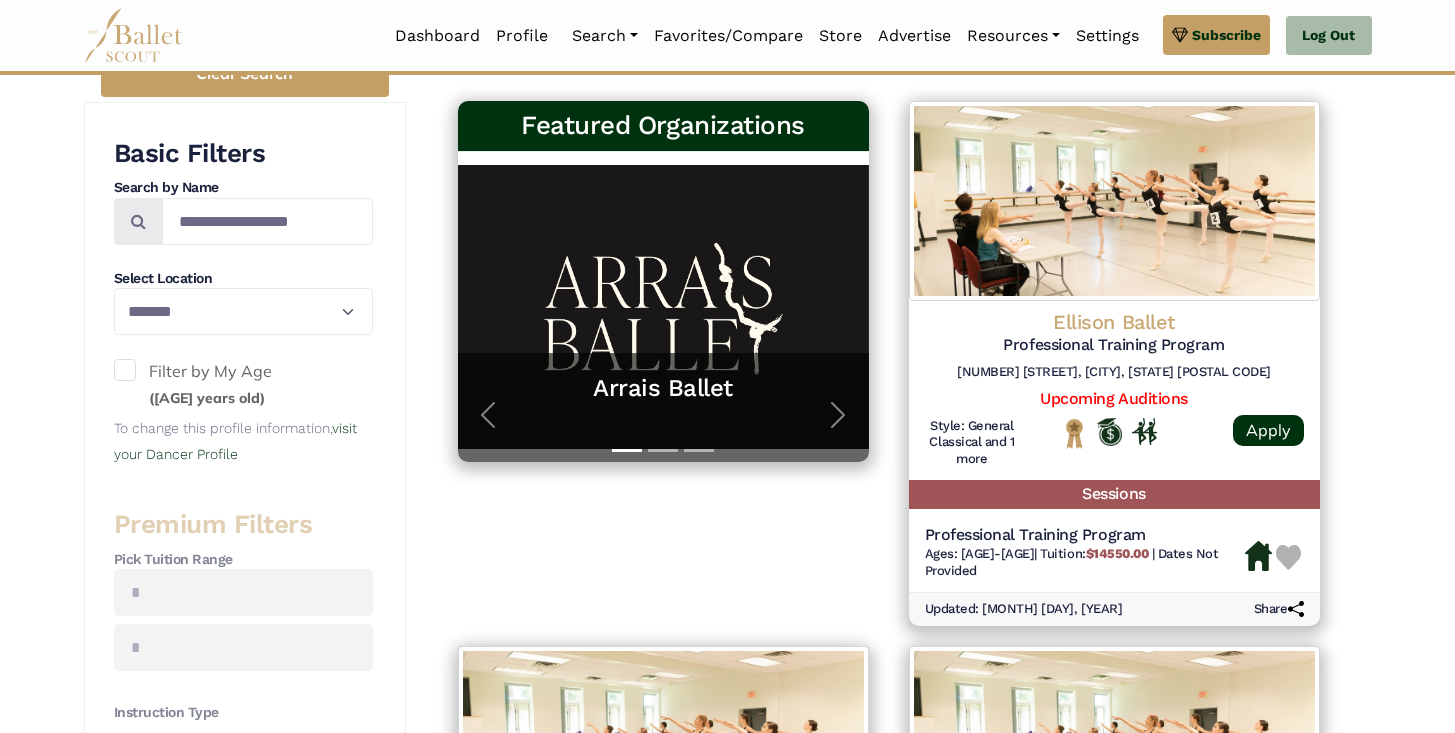 click at bounding box center [125, 370] 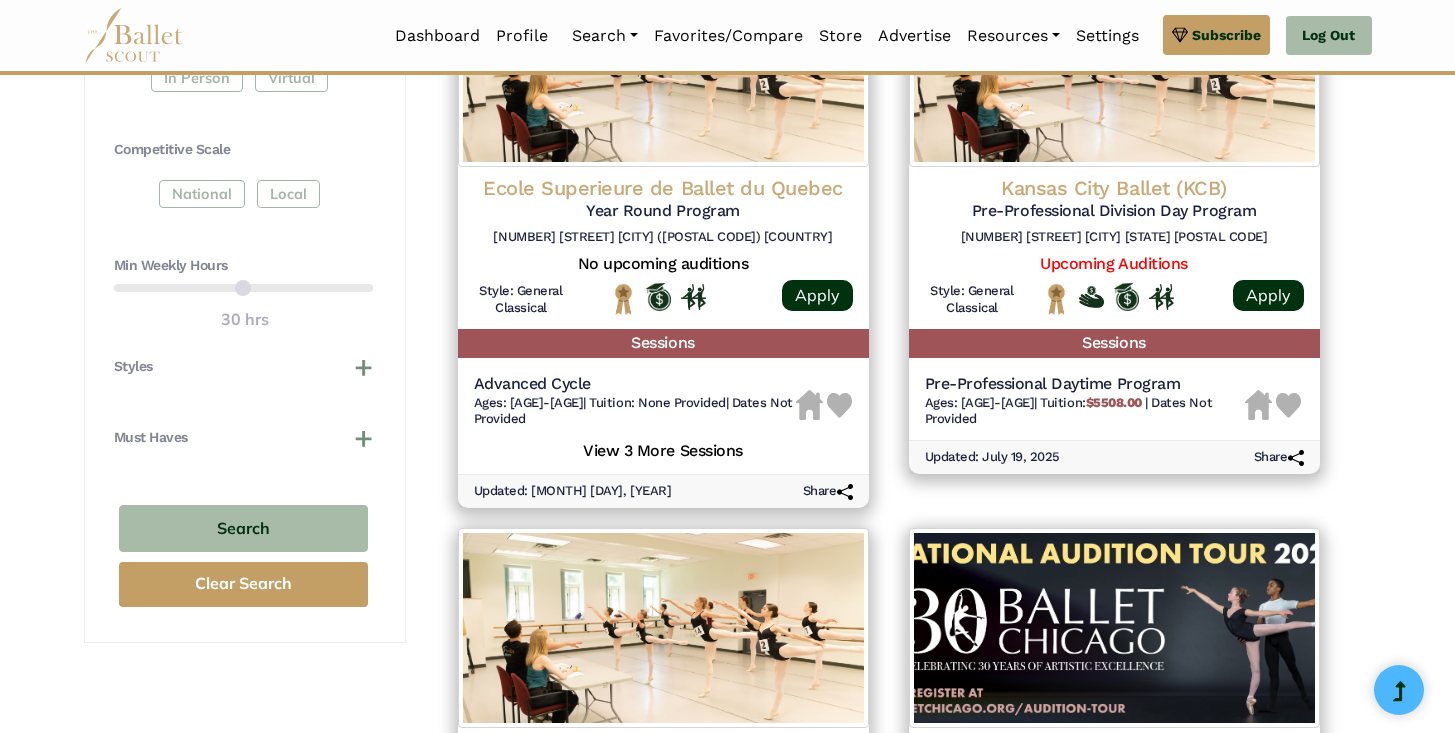 scroll, scrollTop: 1040, scrollLeft: 0, axis: vertical 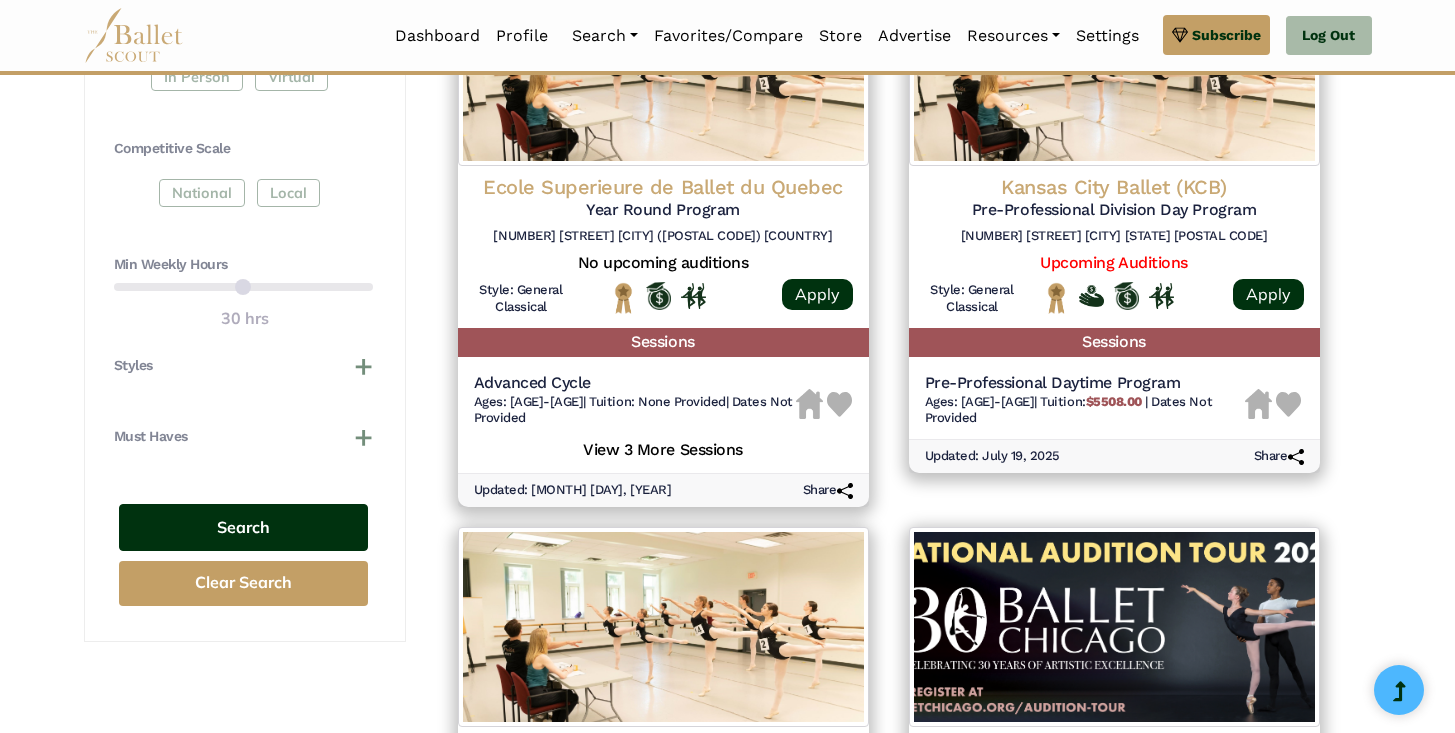 click on "Search" at bounding box center (243, 527) 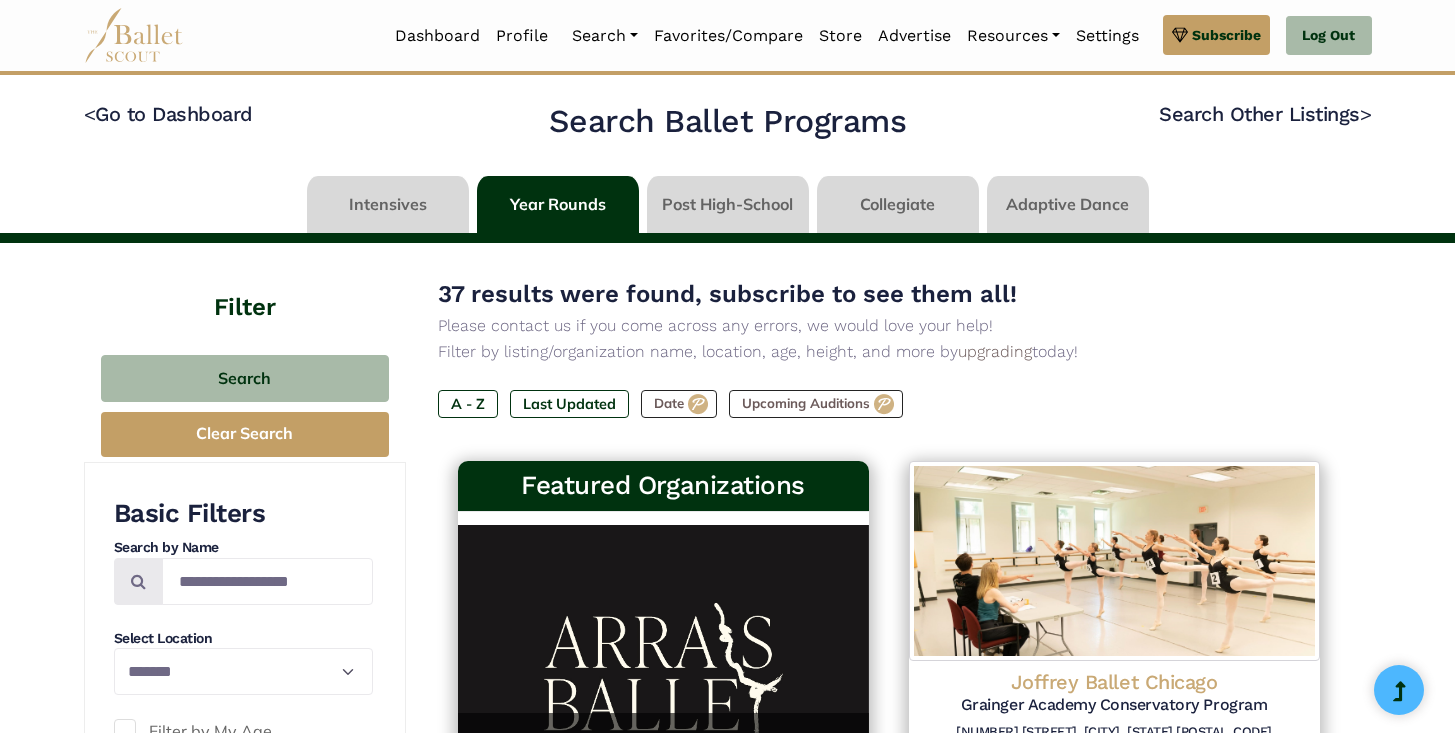 select on "**" 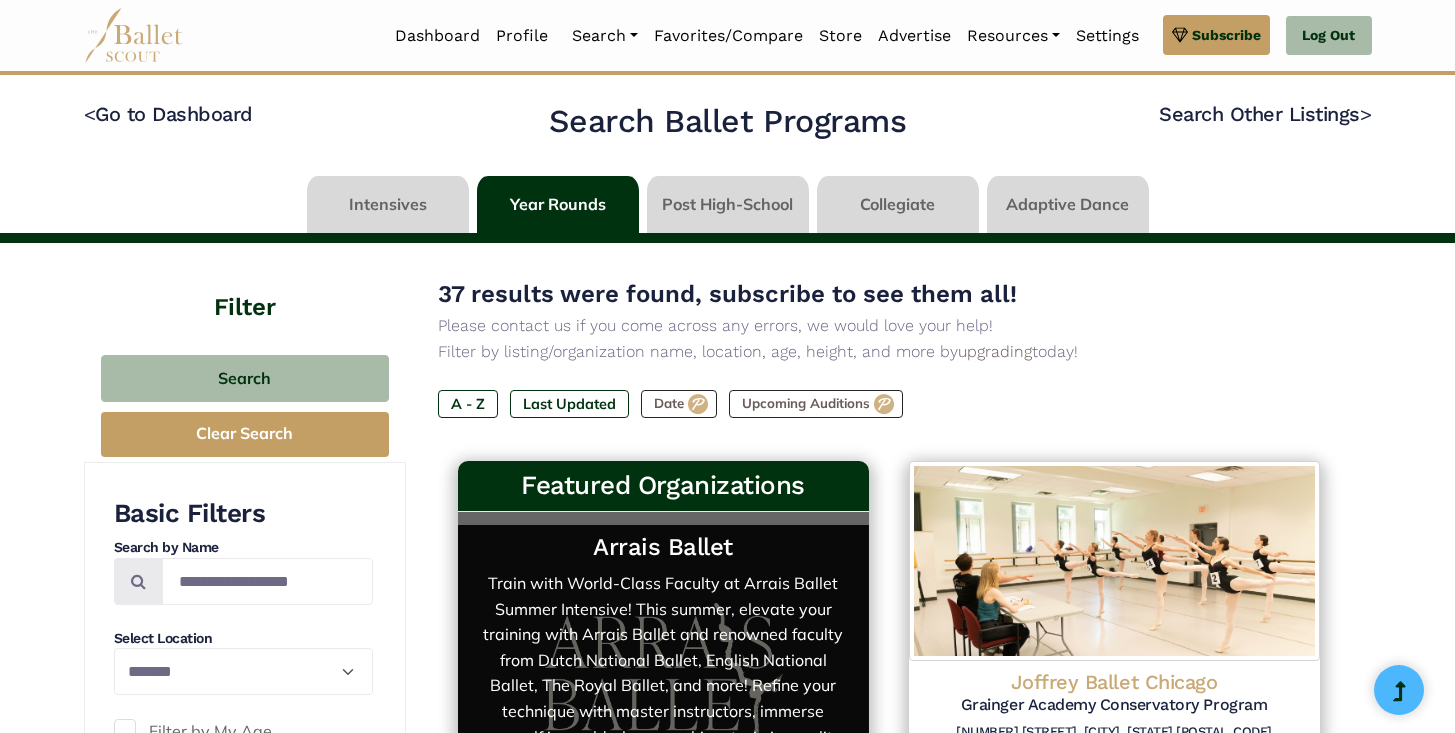 scroll, scrollTop: 0, scrollLeft: 0, axis: both 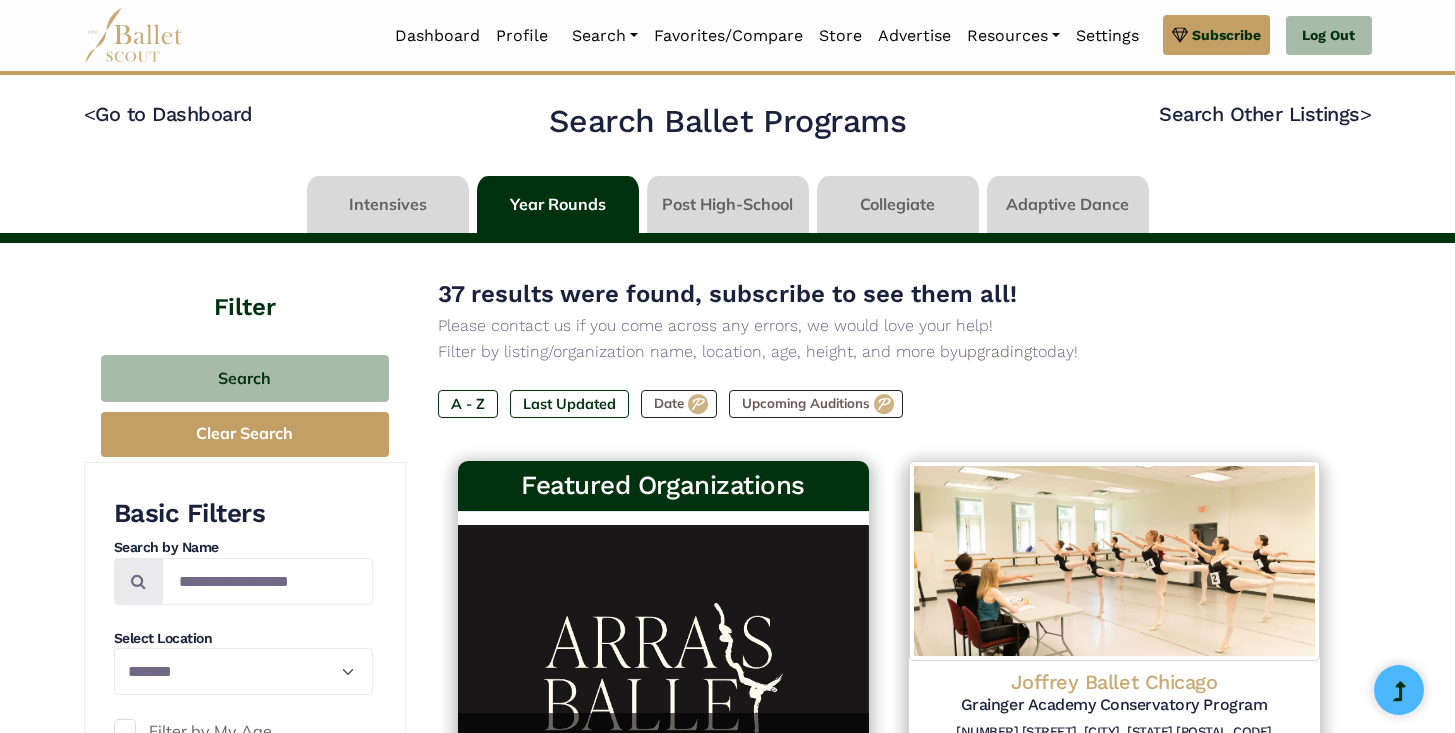 click on "Filter by listing/organization name, location, age, height, and more by  upgrading
today!" at bounding box center (889, 352) 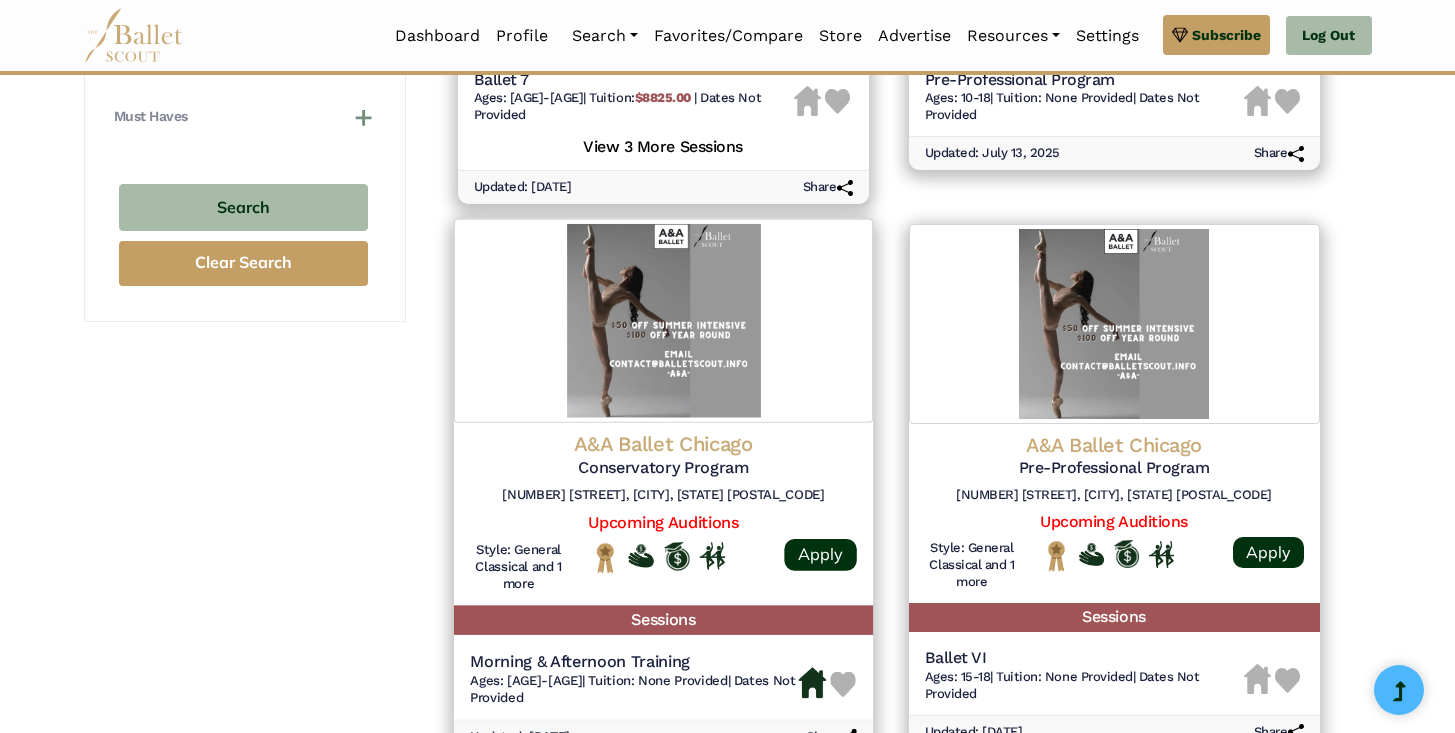 scroll, scrollTop: 1400, scrollLeft: 0, axis: vertical 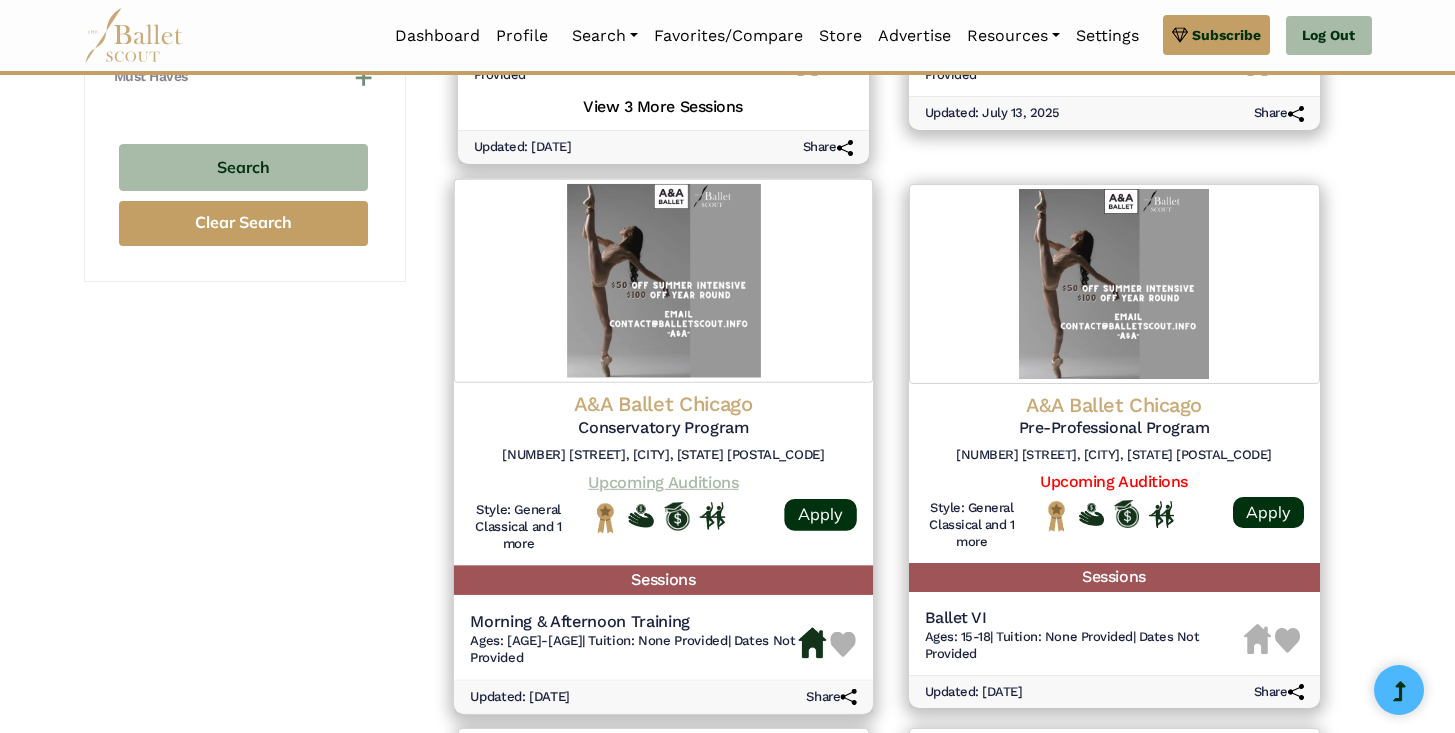 click on "Upcoming Auditions" at bounding box center [663, 481] 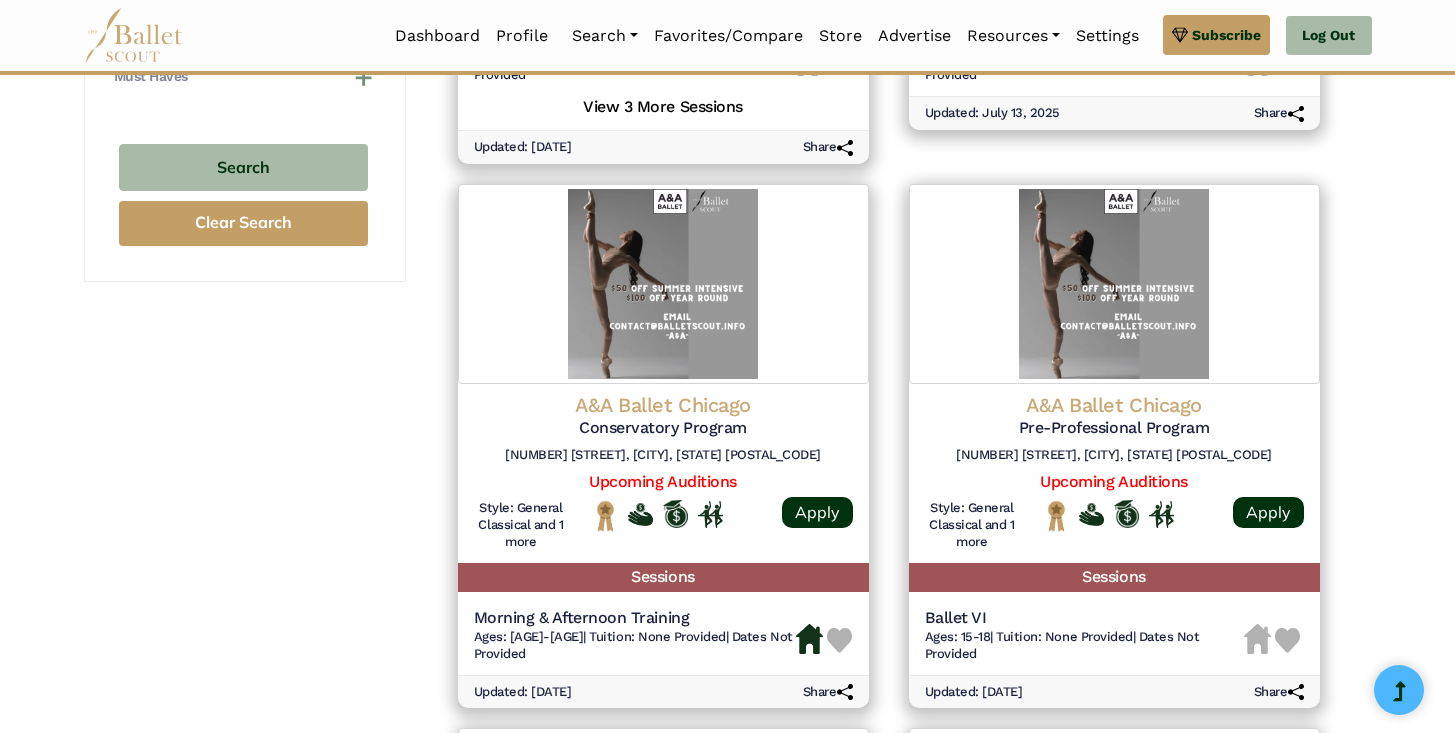 click on "37  results were found, subscribe to see them all!
Please contact us if you come across any errors, we would love your help!
Filter by listing/organization name, location, age, height, and more by  upgrading
today!
A - Z
Last Updated
Date" at bounding box center [889, 402] 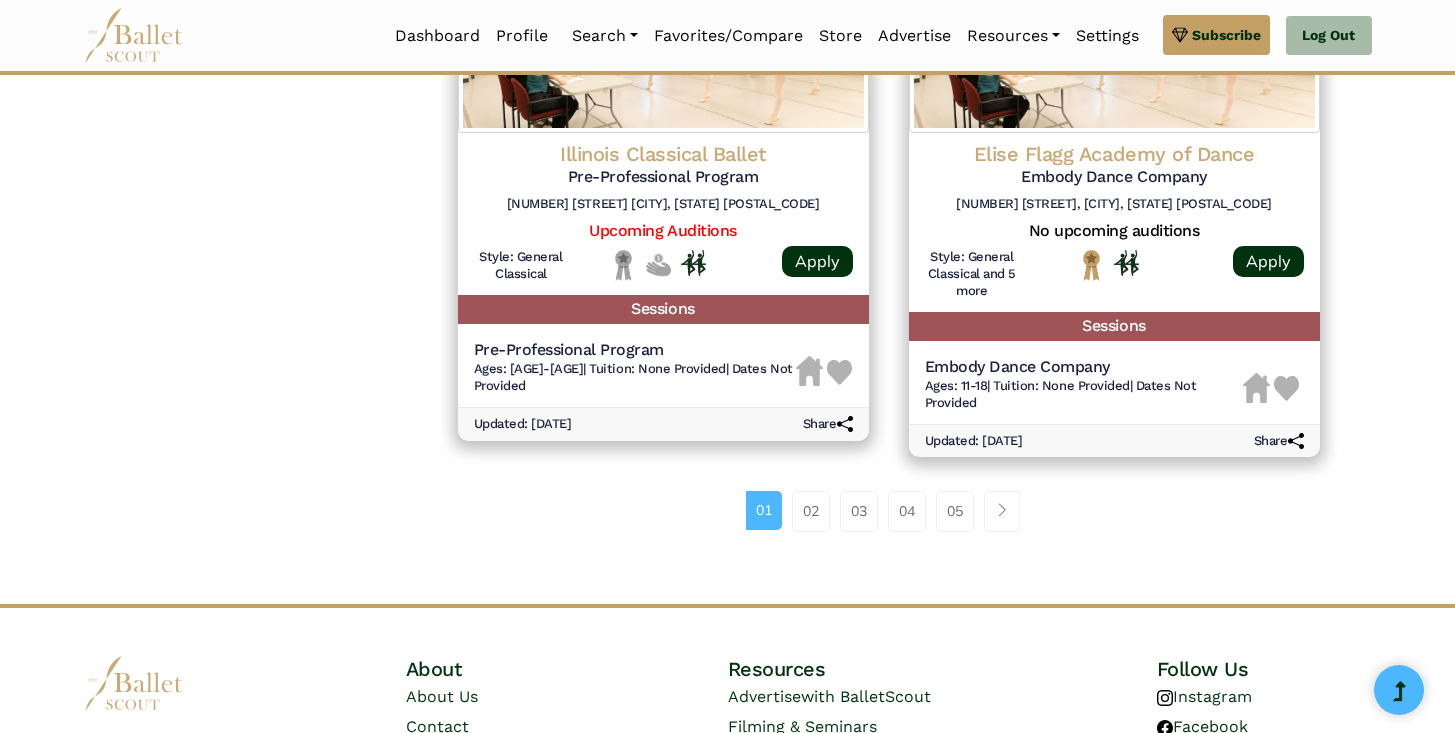 scroll, scrollTop: 2760, scrollLeft: 0, axis: vertical 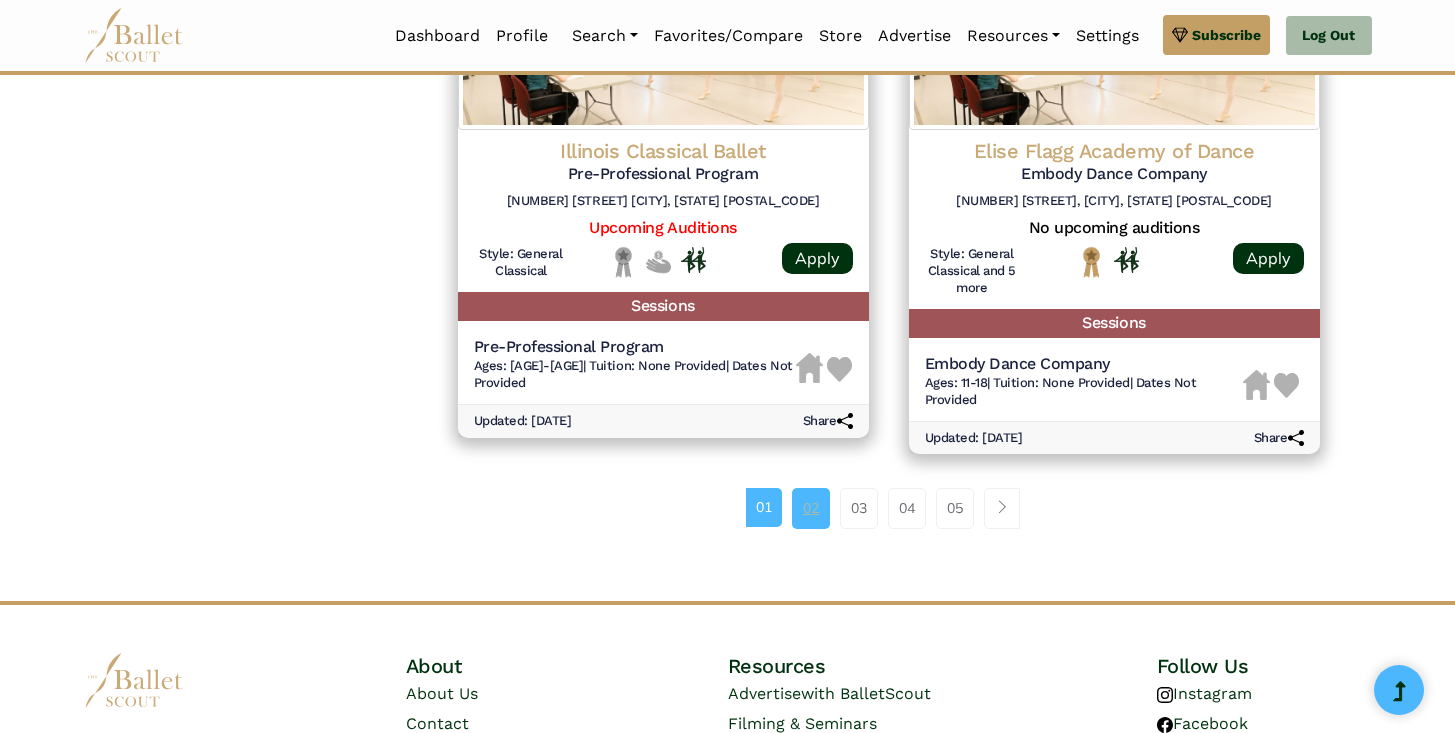 click on "02" at bounding box center [811, 508] 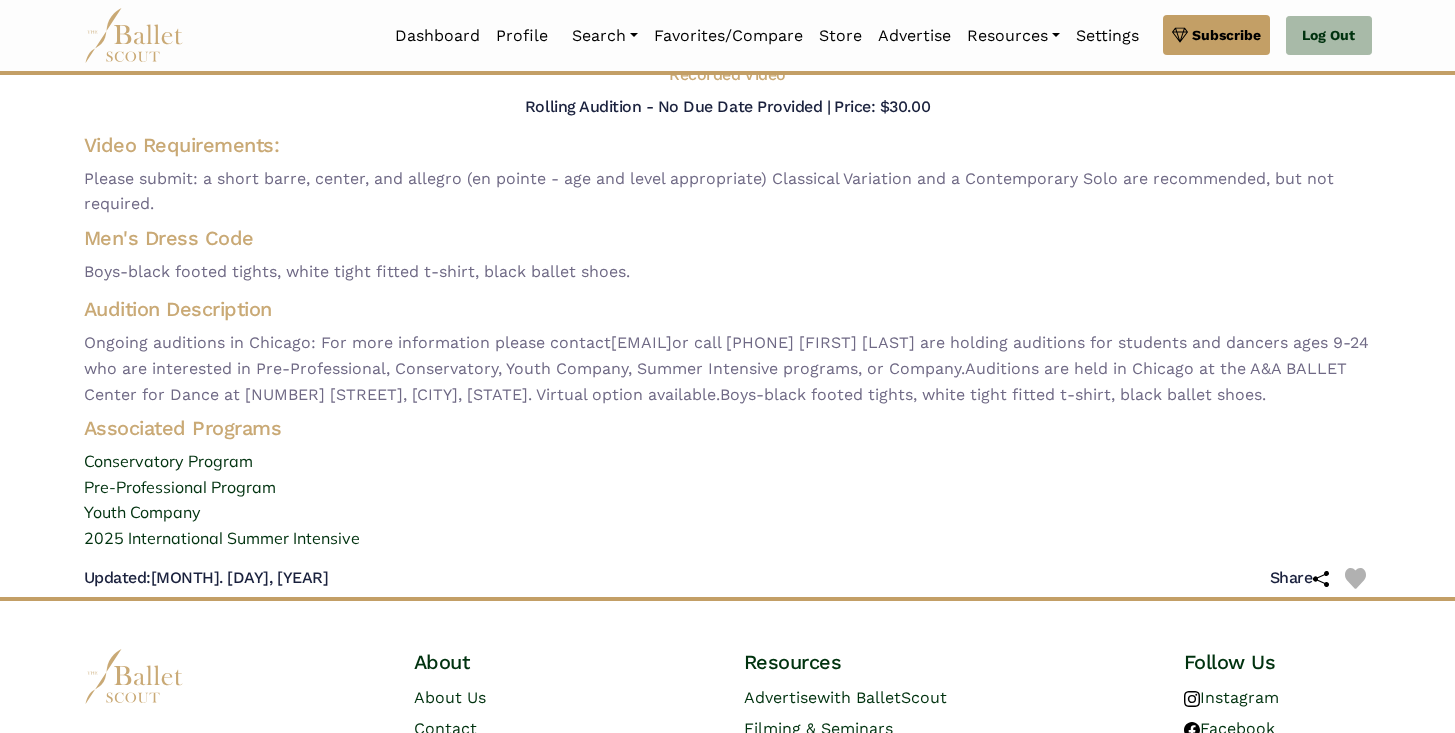 scroll, scrollTop: 360, scrollLeft: 0, axis: vertical 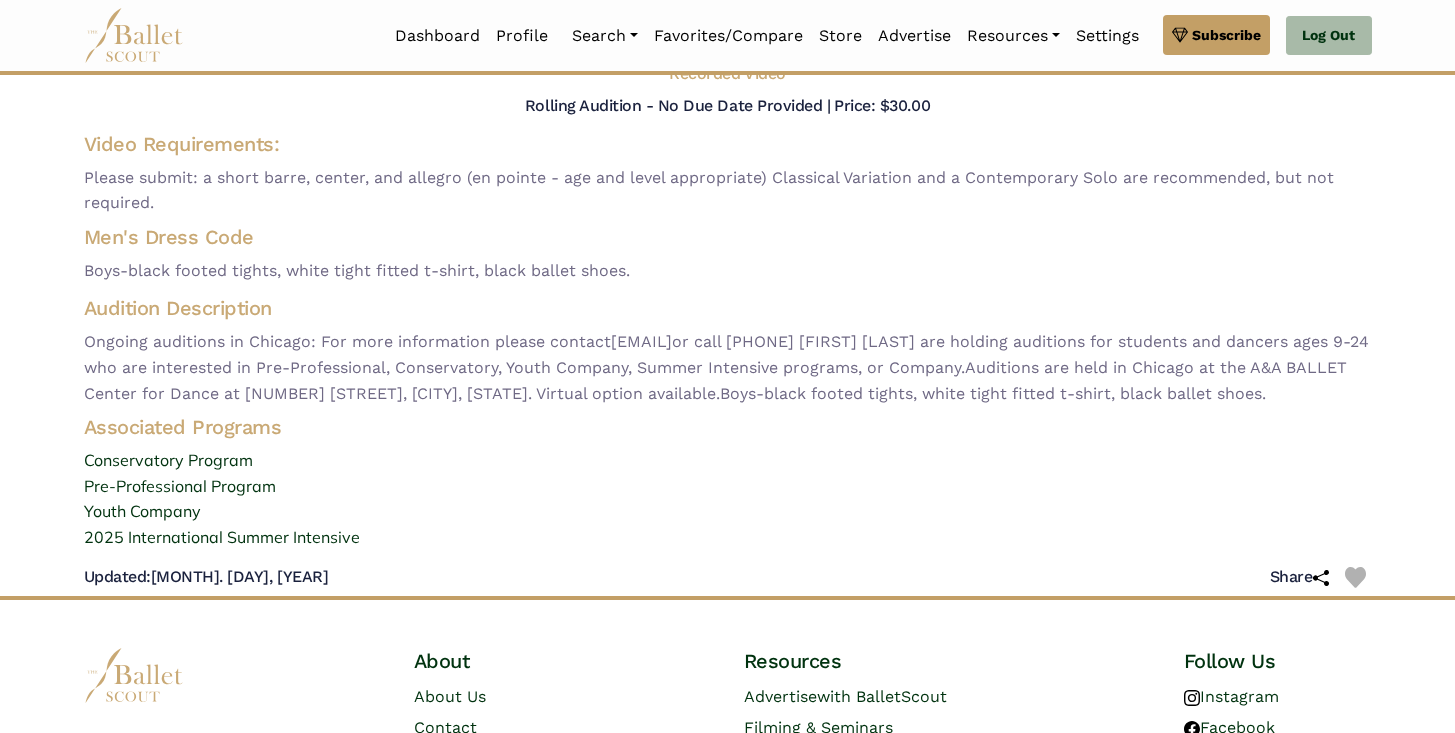 drag, startPoint x: 267, startPoint y: 279, endPoint x: 548, endPoint y: 423, distance: 315.74832 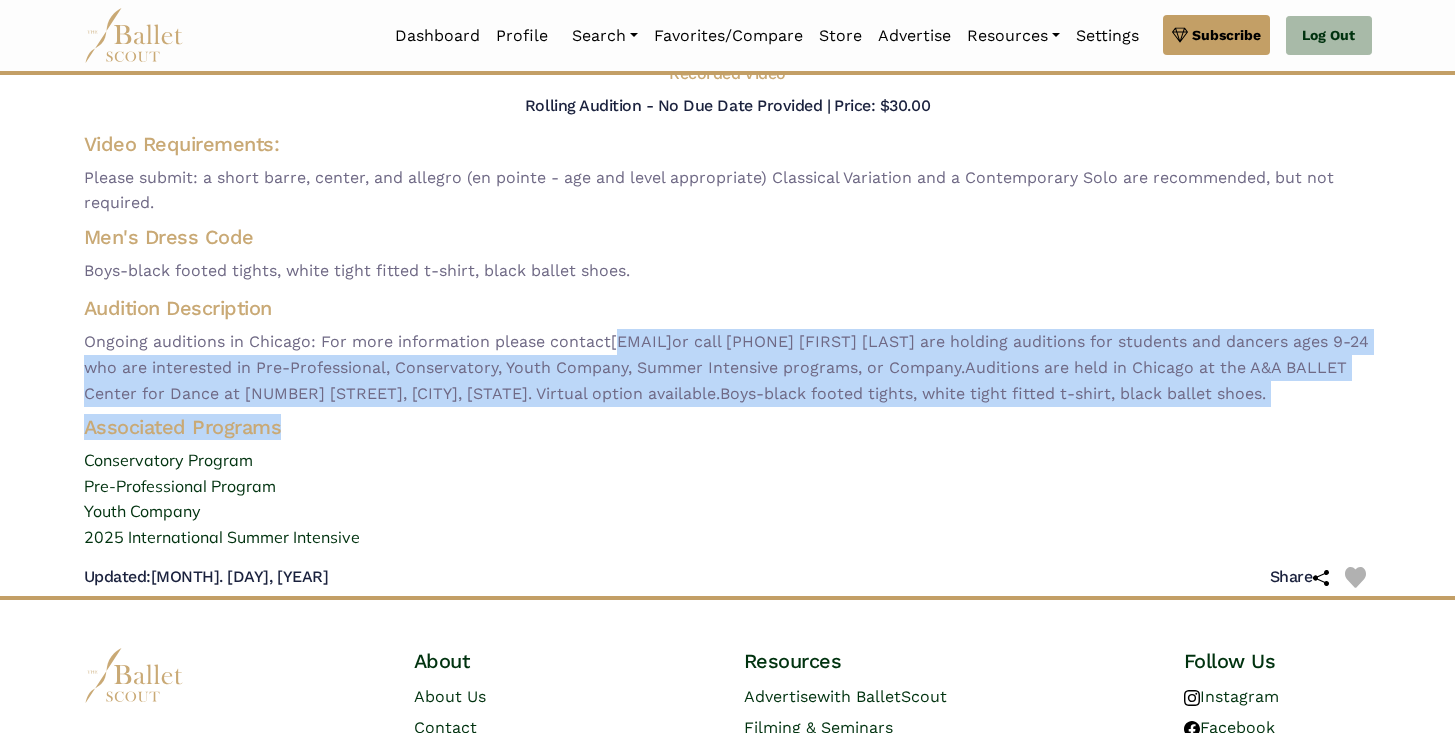 drag, startPoint x: 617, startPoint y: 344, endPoint x: 777, endPoint y: 458, distance: 196.45865 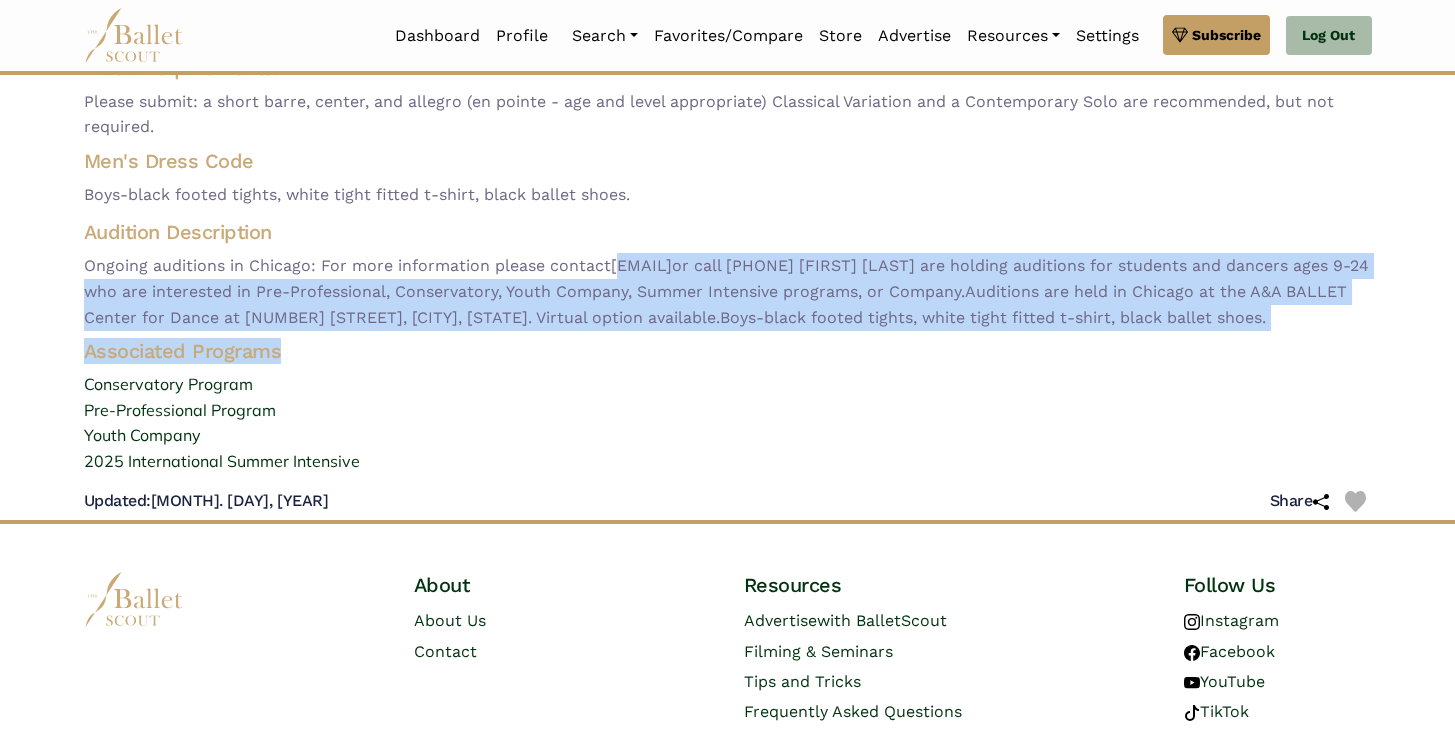 scroll, scrollTop: 440, scrollLeft: 0, axis: vertical 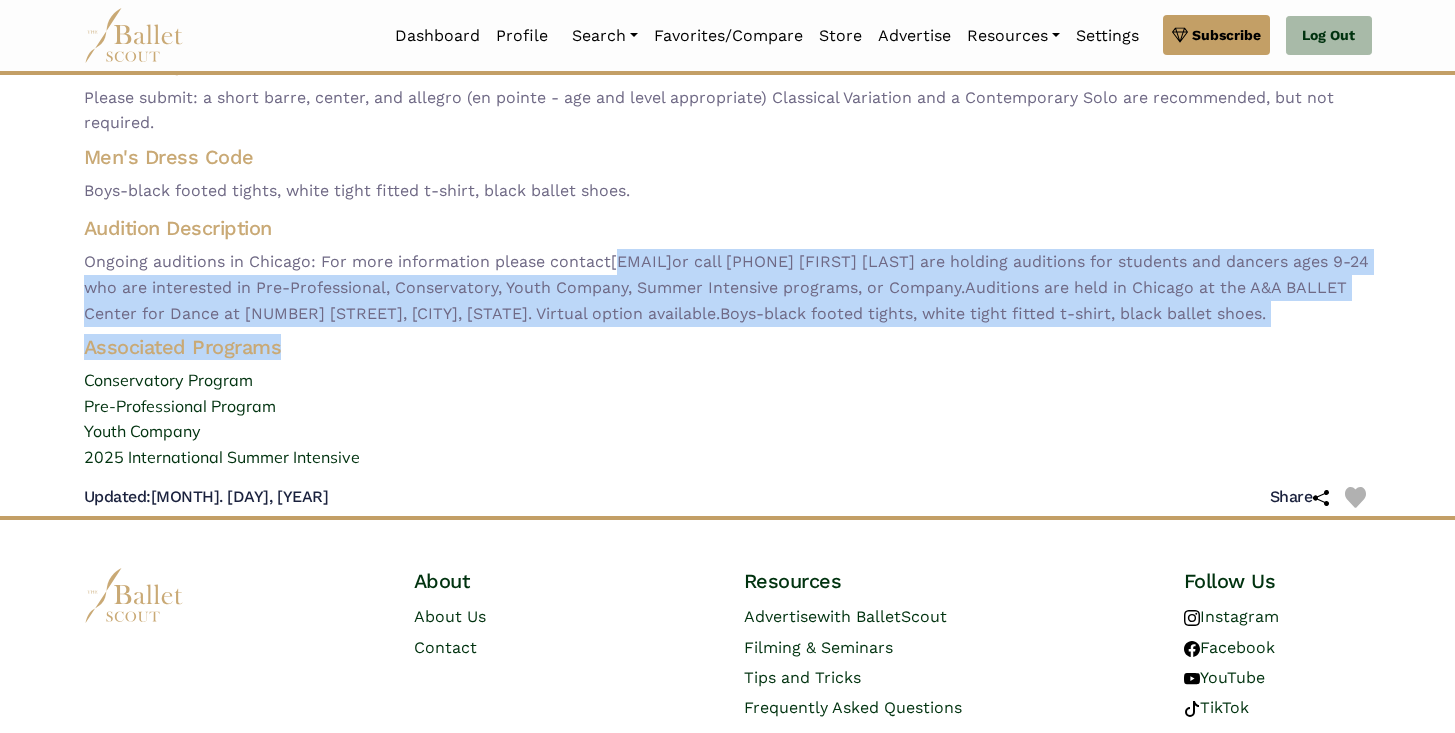 click on "Ongoing auditions in Chicago: For more information please contact  info@aacenterfordance.org  or call 312-545-2142
Anna Reznik & Alexei Kremnev are holding auditions for students and dancers ages 9-24 who are interested in Pre-Professional, Conservatory, Youth Company, Summer Intensive programs, or Company.
​
Auditions are held in Chicago at the A&A BALLET Center for Dance at 731 S. Plymouth Court, Chicago, IL.
Virtual option available.
​
Boys-black footed tights, white tight fitted t-shirt, black ballet shoes." at bounding box center [728, 287] 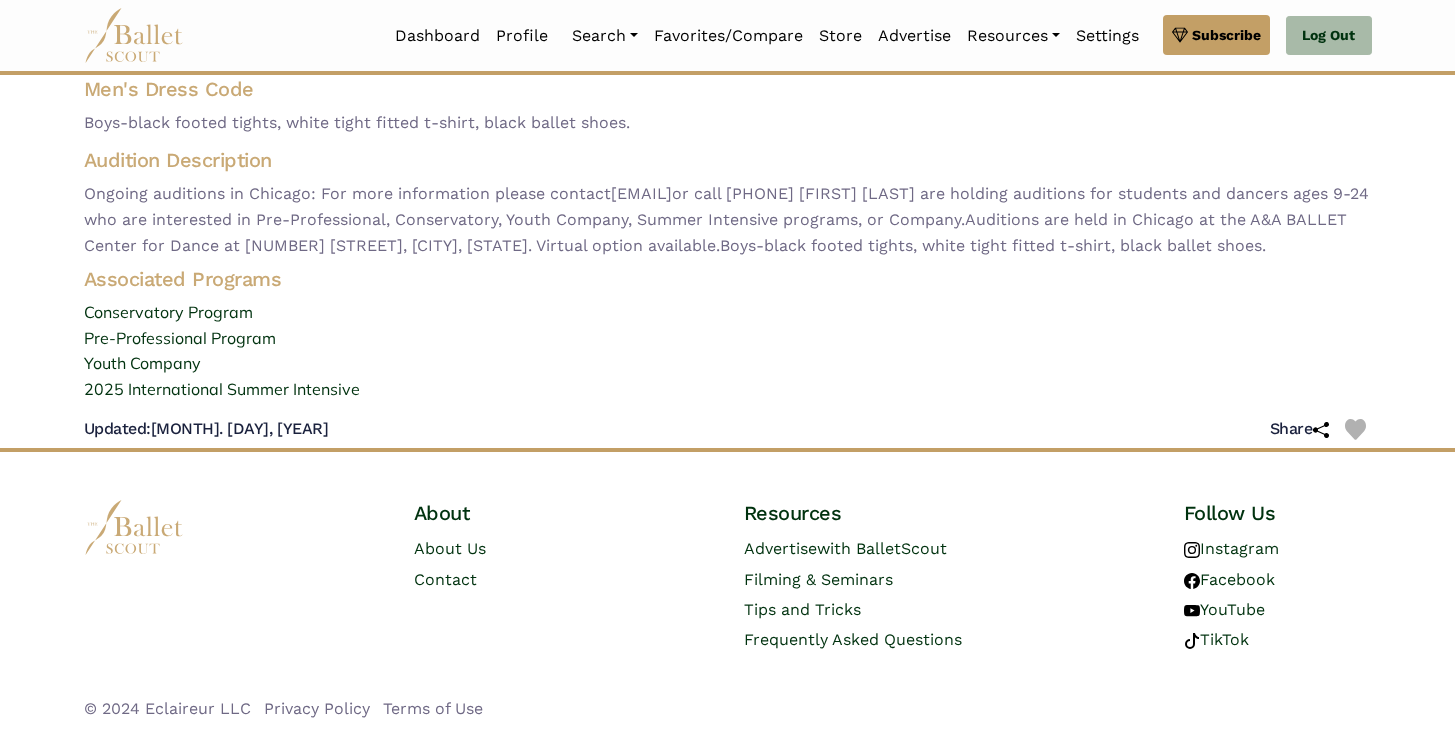 scroll, scrollTop: 520, scrollLeft: 0, axis: vertical 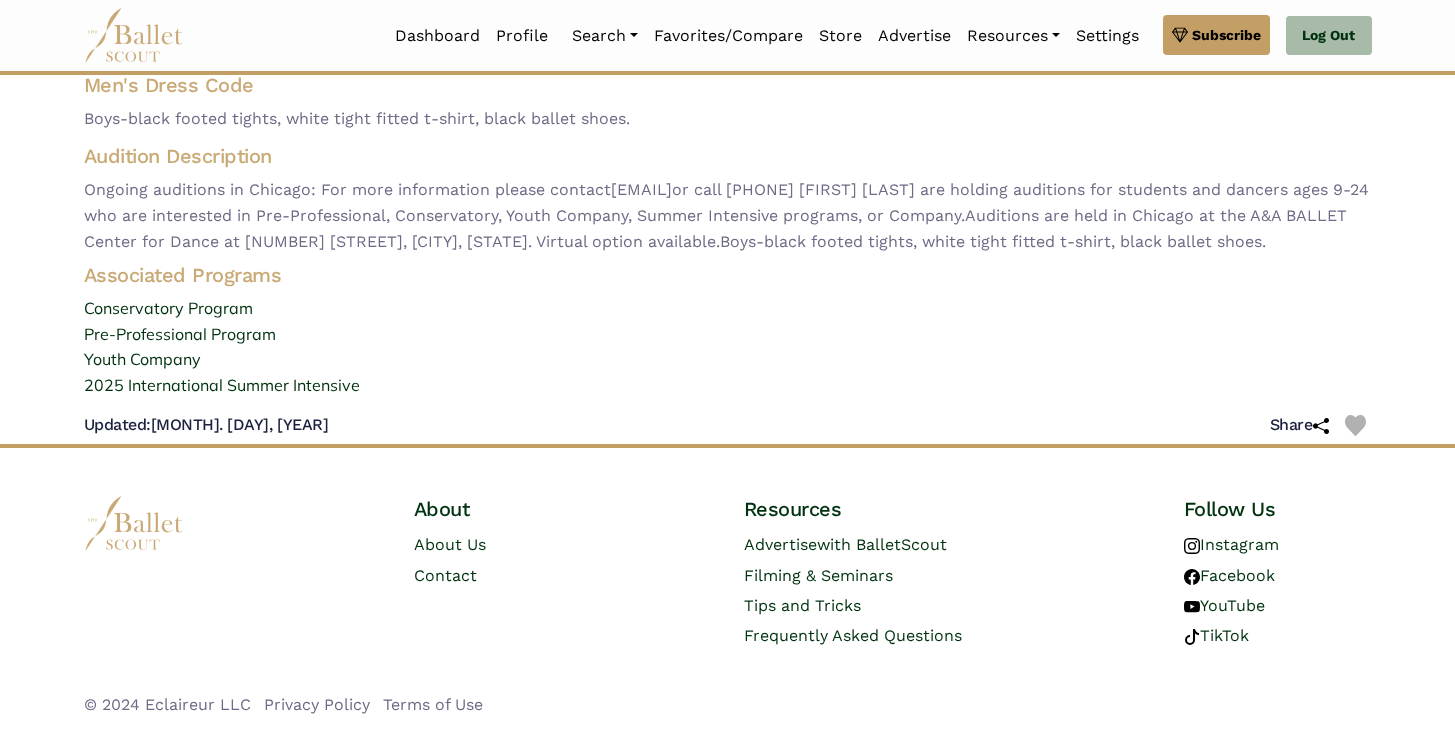 drag, startPoint x: 465, startPoint y: 257, endPoint x: 241, endPoint y: 233, distance: 225.28204 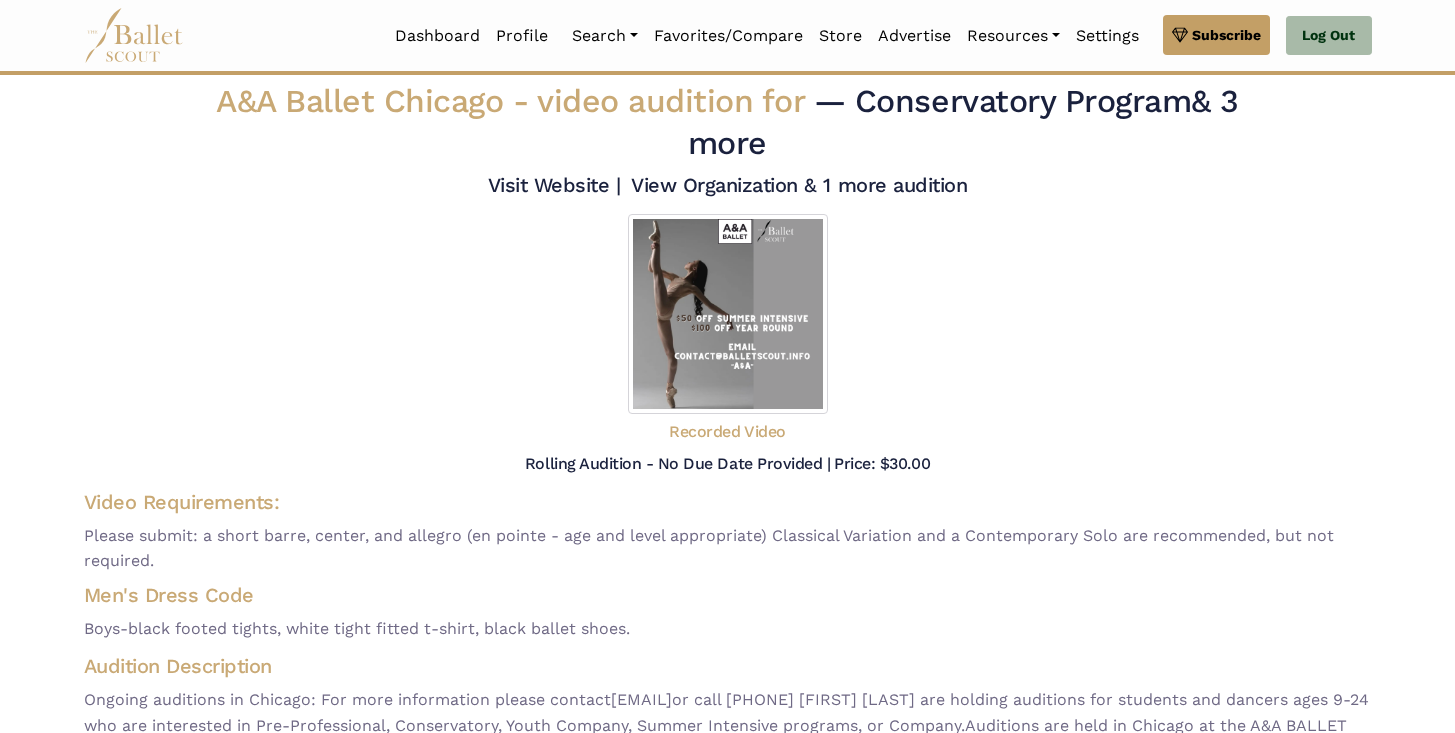 scroll, scrollTop: 0, scrollLeft: 0, axis: both 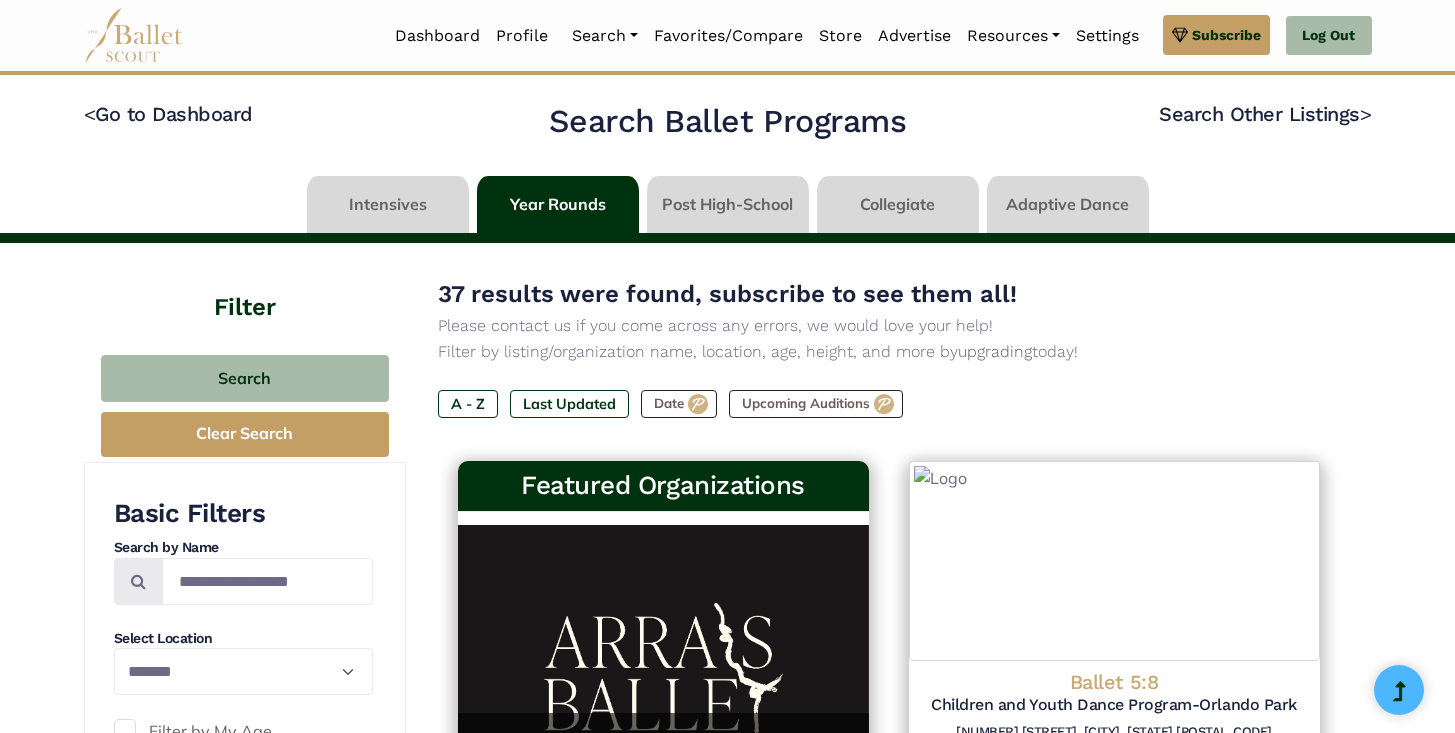 select on "**" 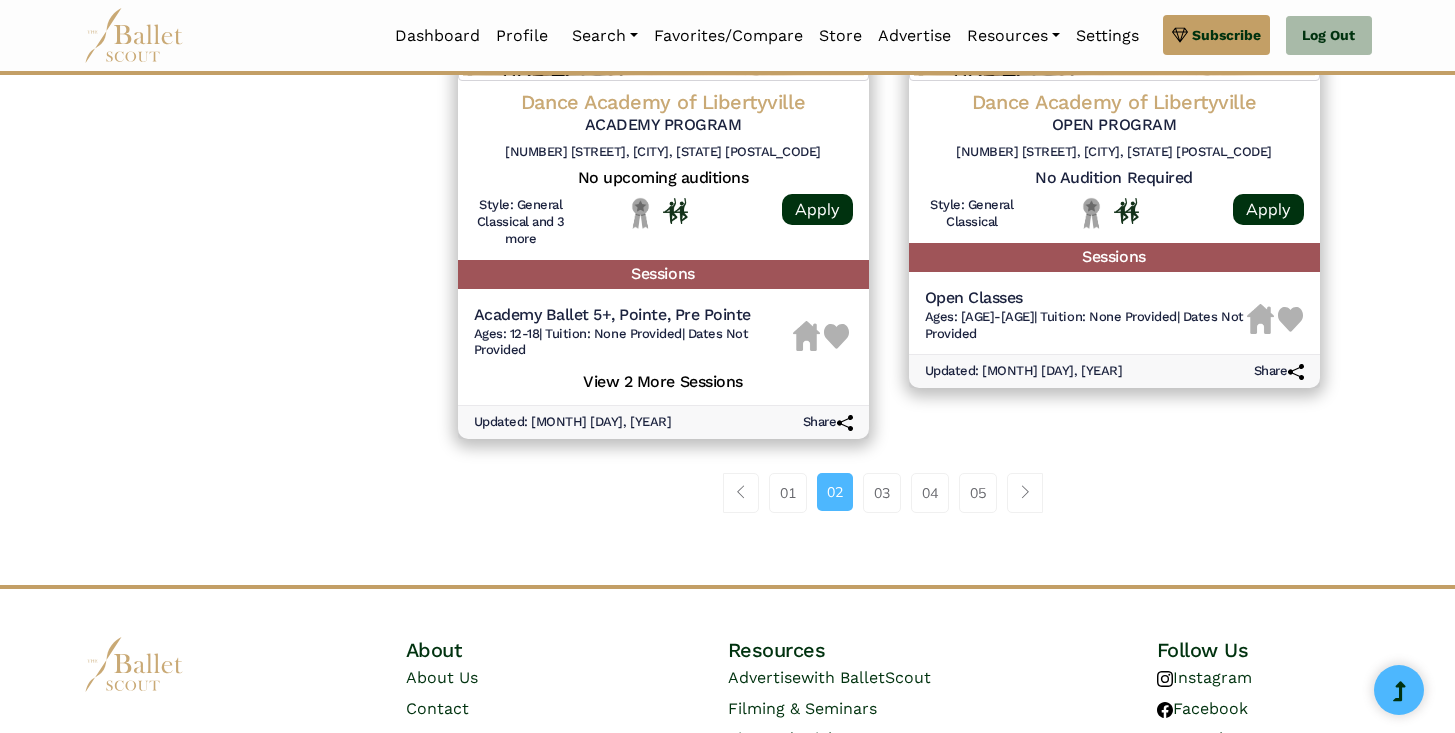scroll, scrollTop: 2840, scrollLeft: 0, axis: vertical 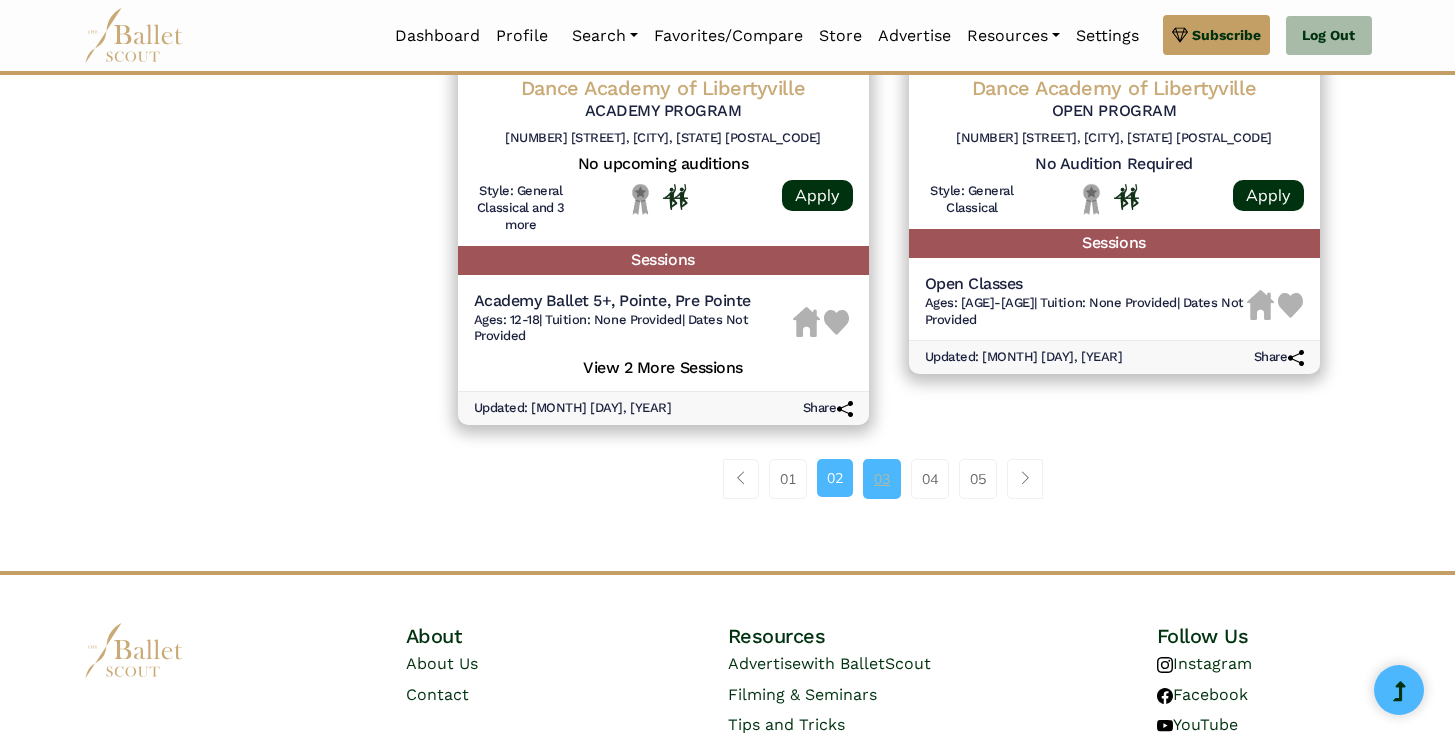 click on "03" at bounding box center (882, 479) 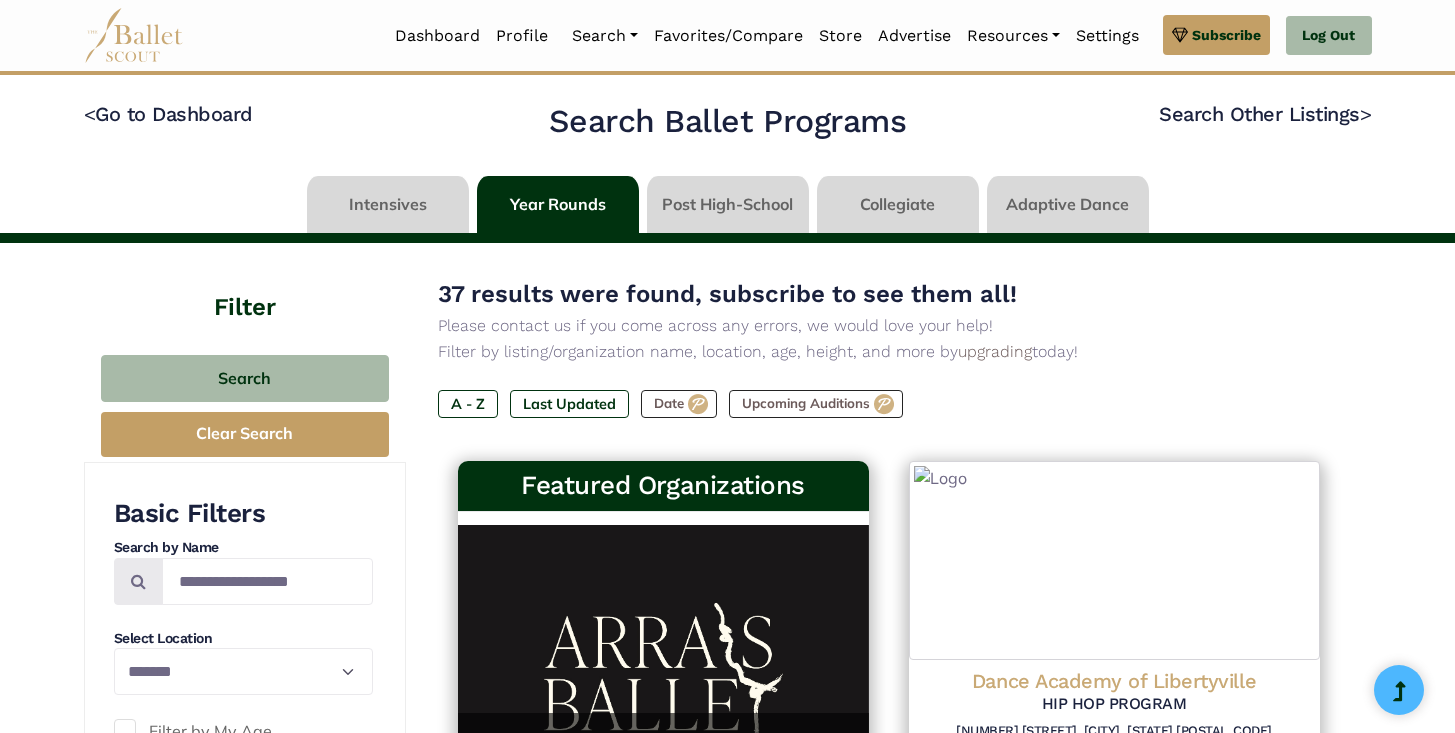 select on "**" 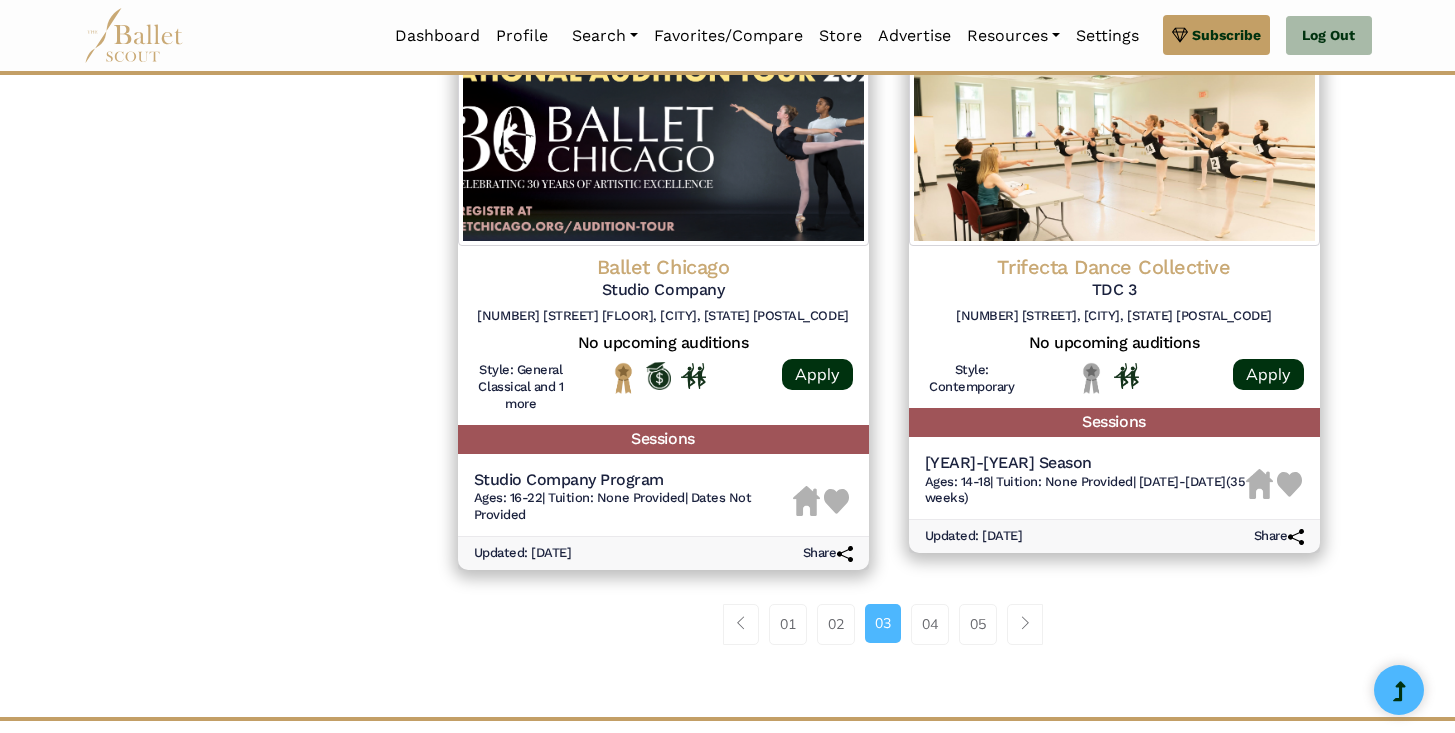 scroll, scrollTop: 2640, scrollLeft: 0, axis: vertical 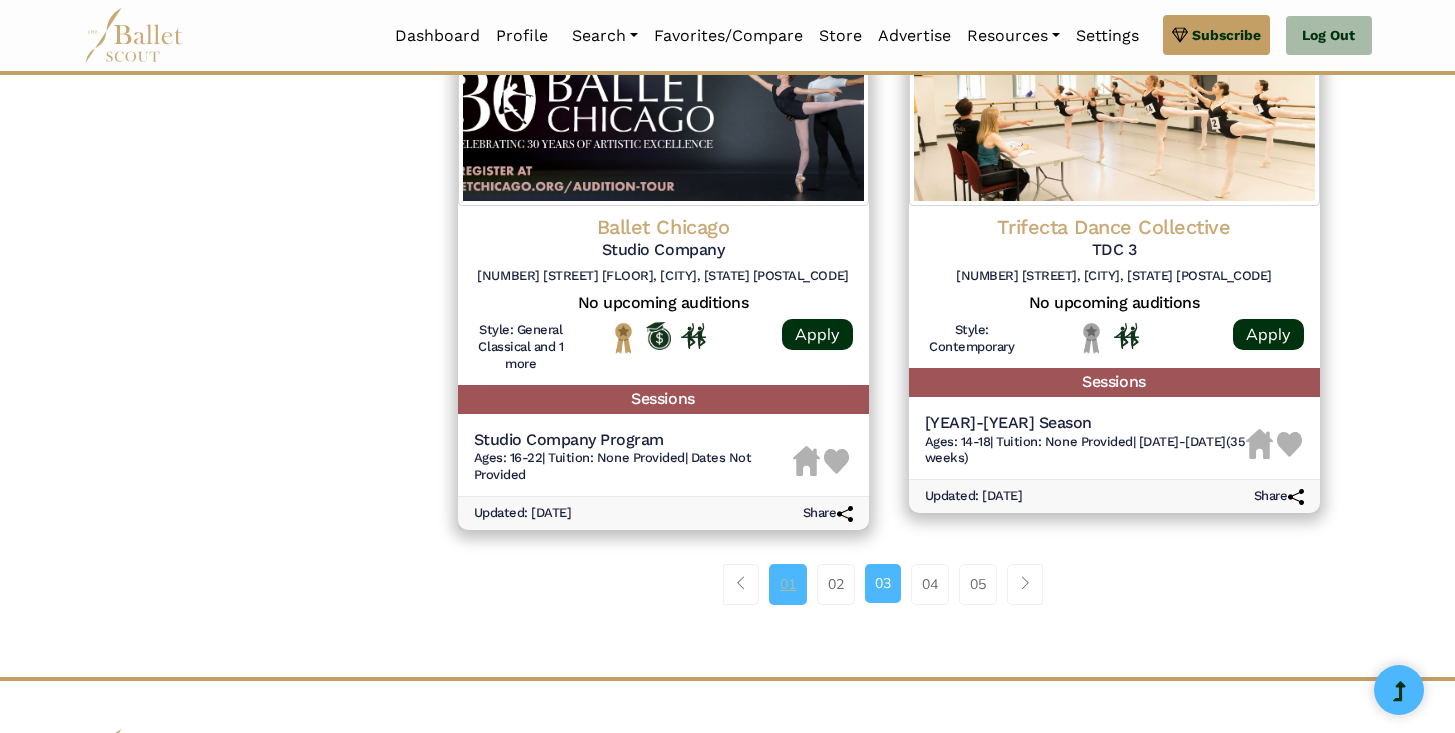 click on "01" at bounding box center (788, 584) 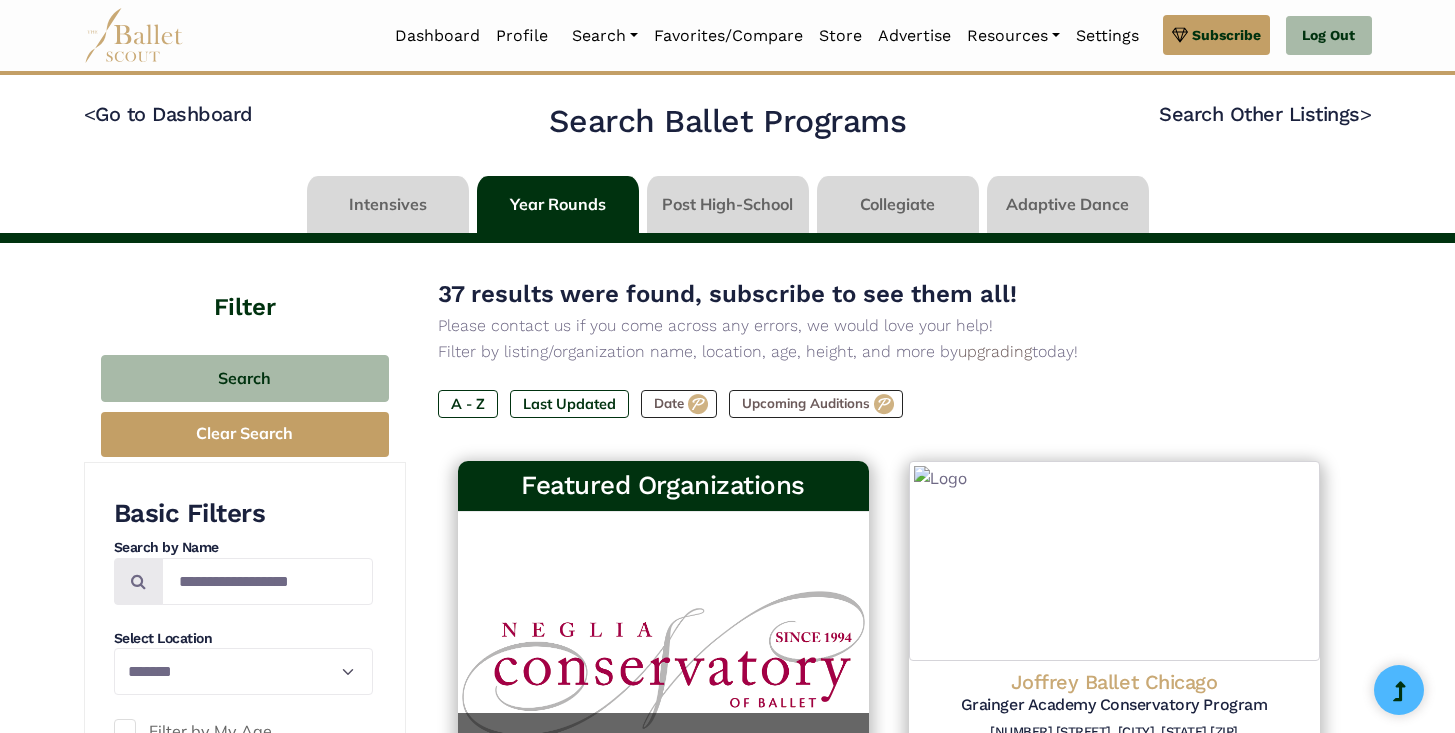 select on "**" 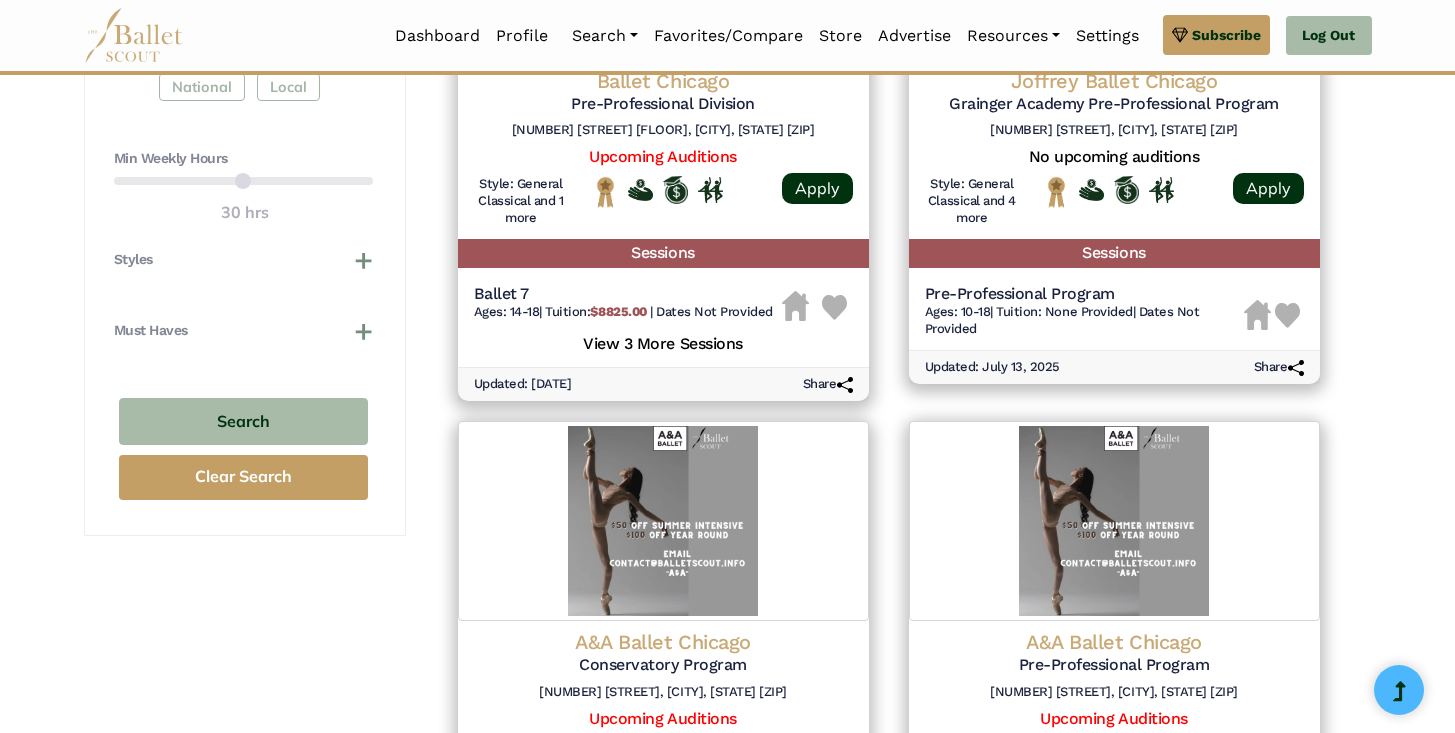 scroll, scrollTop: 1160, scrollLeft: 0, axis: vertical 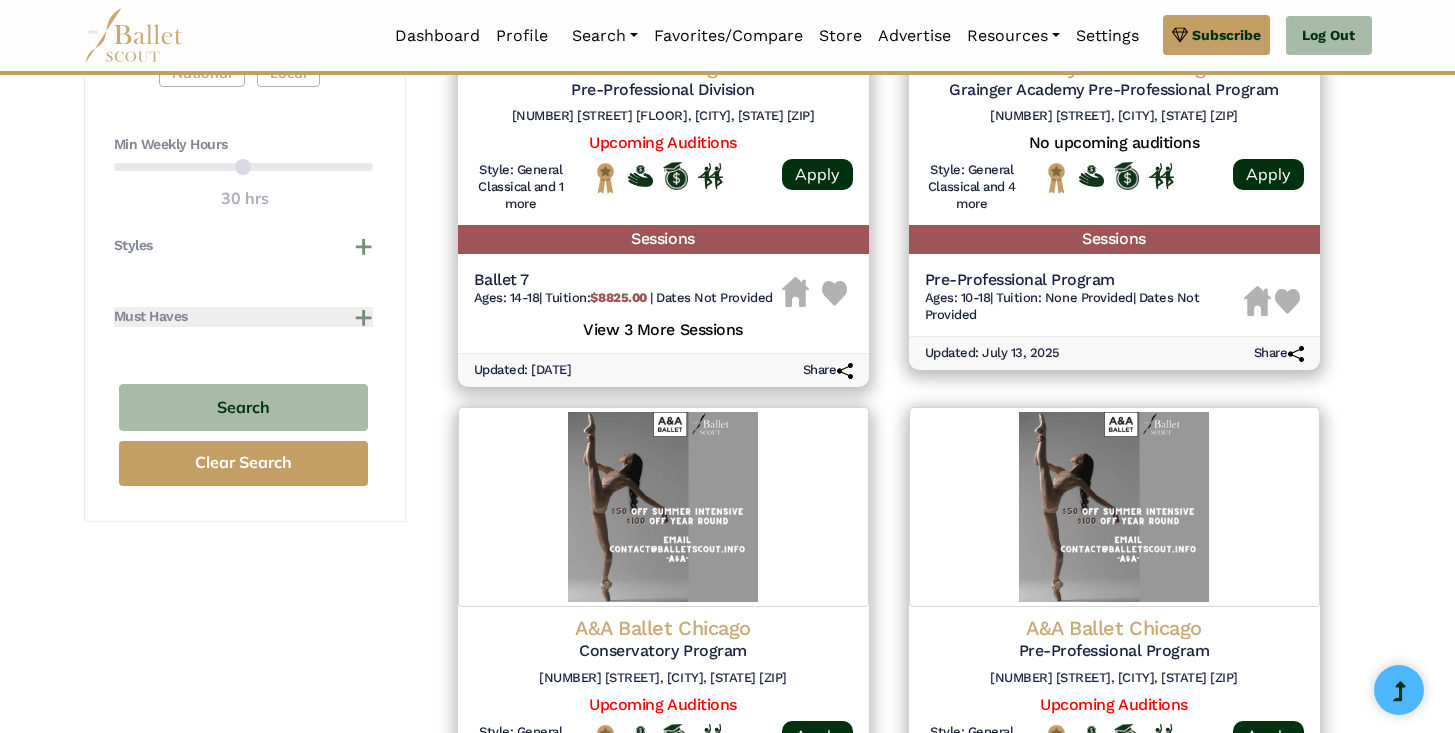 click on "Must Haves" at bounding box center [243, 317] 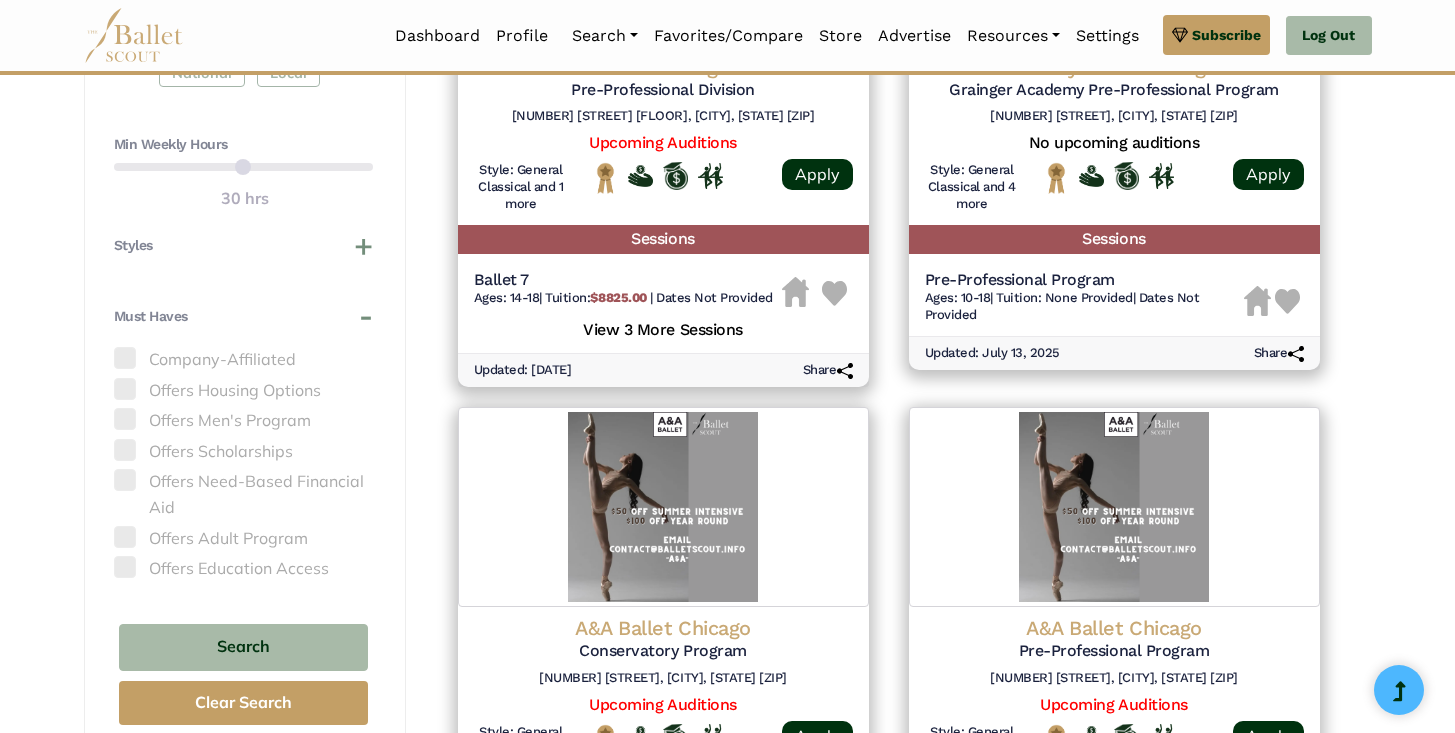 click on "Premium Filters
Pick Tuition Range
Instruction Type
In Person
Virtual
Competitive Scale
National
Local
Min Weekly Hours
30 hrs
Styles
General Classical
Balanchine
Vaganova
Bournonville
Cecchetti" at bounding box center (243, 147) 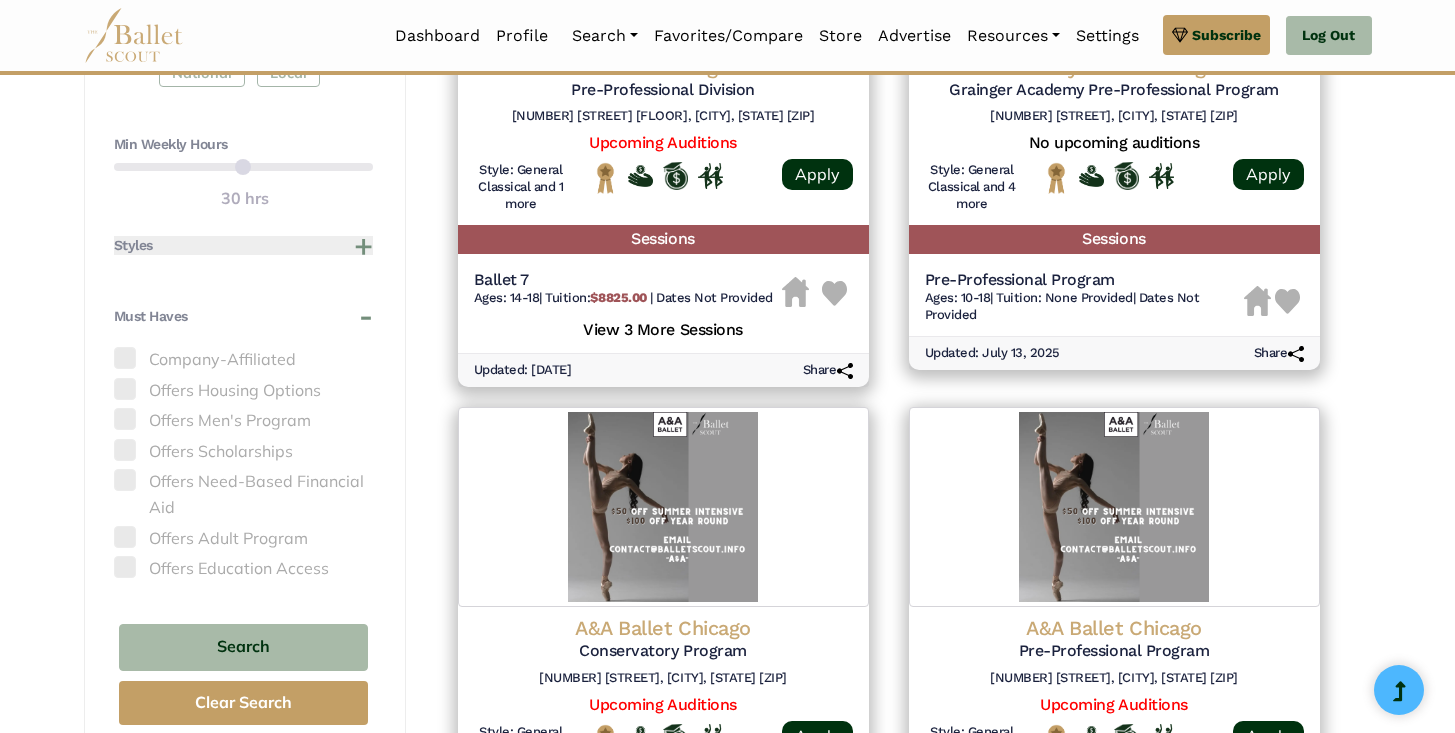 click on "Styles" at bounding box center [243, 246] 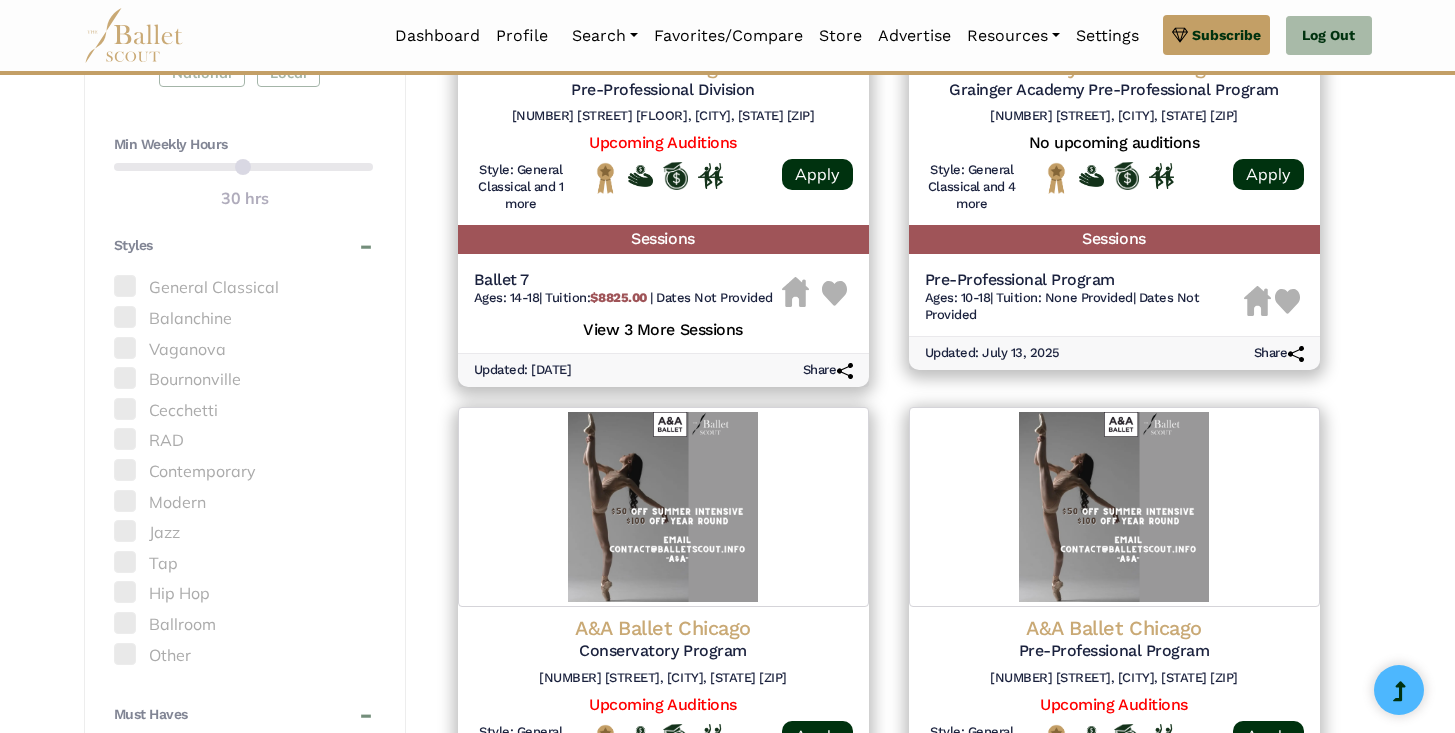 click on "Vaganova" at bounding box center (243, 350) 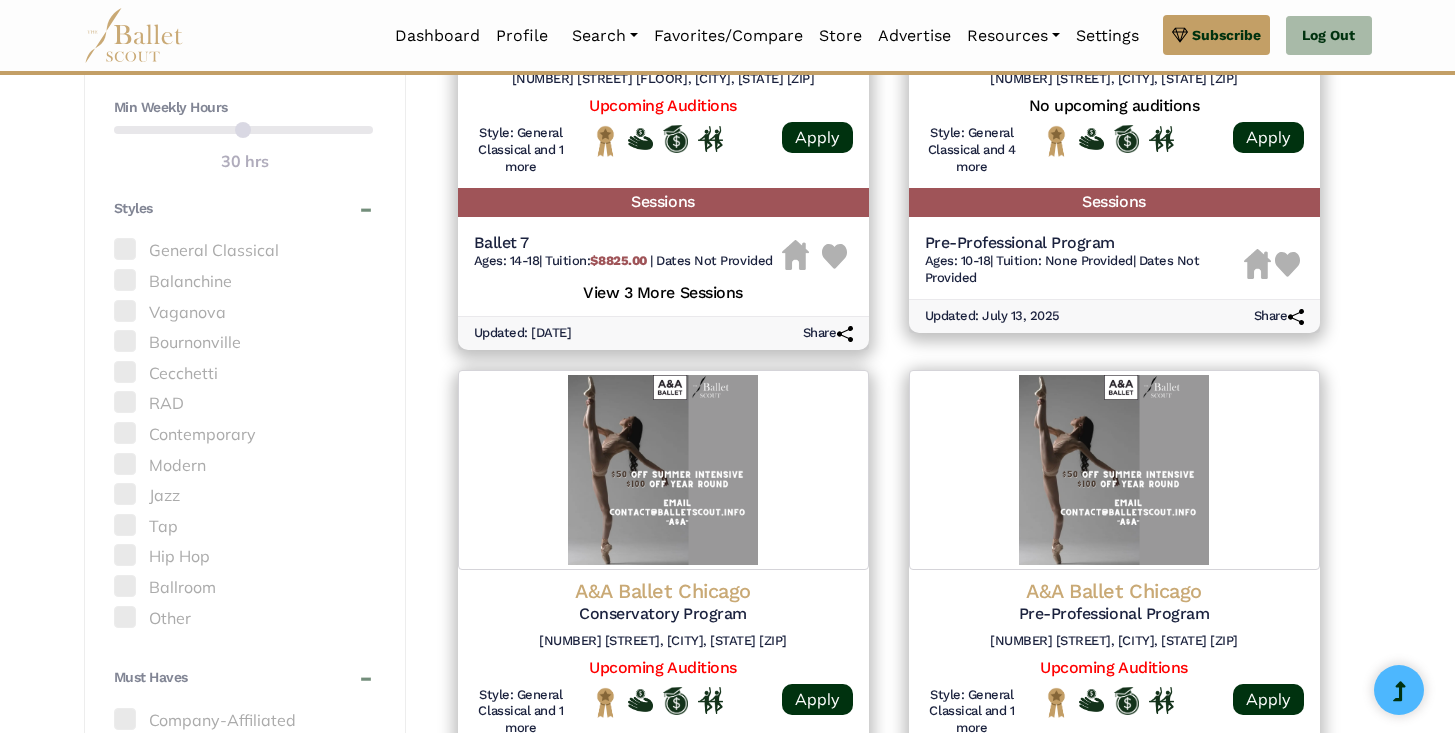 scroll, scrollTop: 1200, scrollLeft: 0, axis: vertical 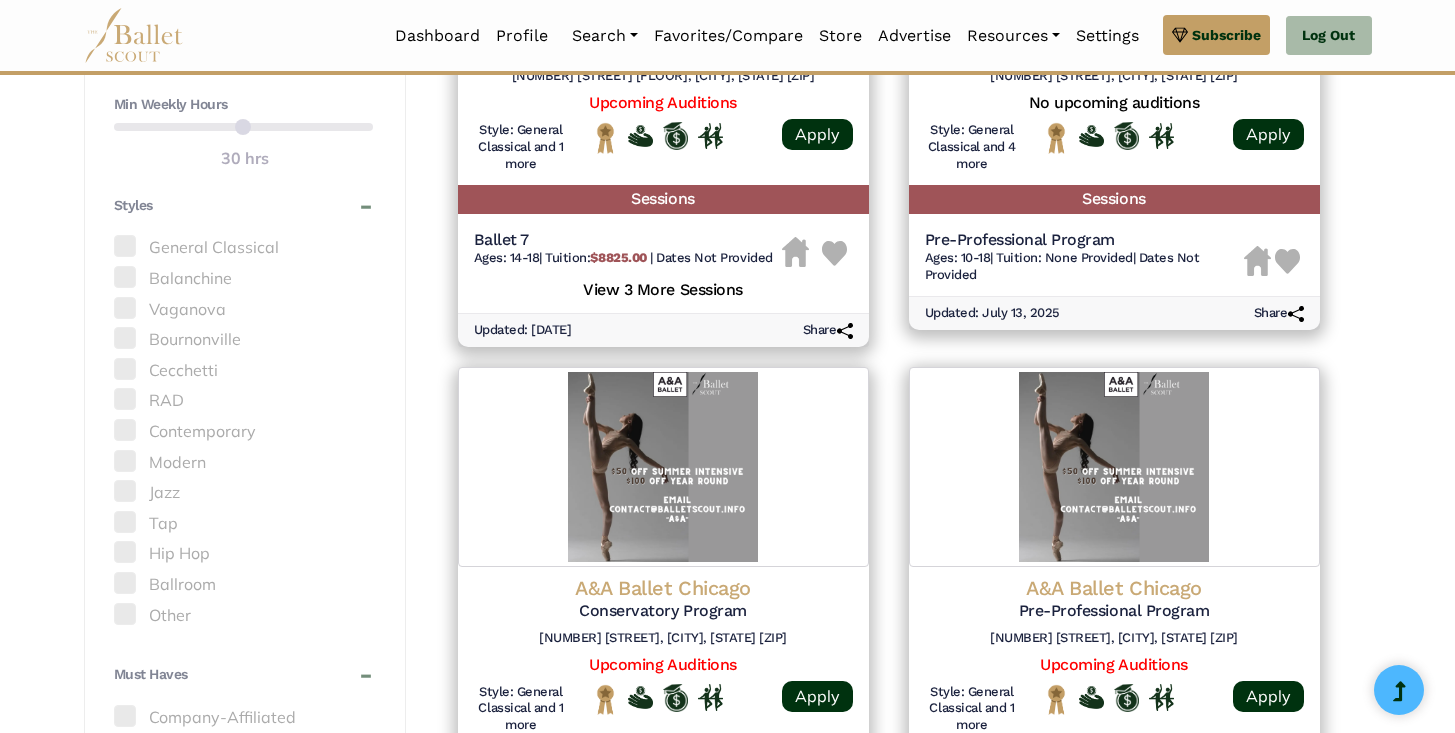 click on "37  results were found, subscribe to see them all!
Please contact us if you come across any errors, we would love your help!
Filter by listing/organization name, location, age, height, and more by  upgrading
today!
A - Z
Last Updated
Date" at bounding box center (889, 593) 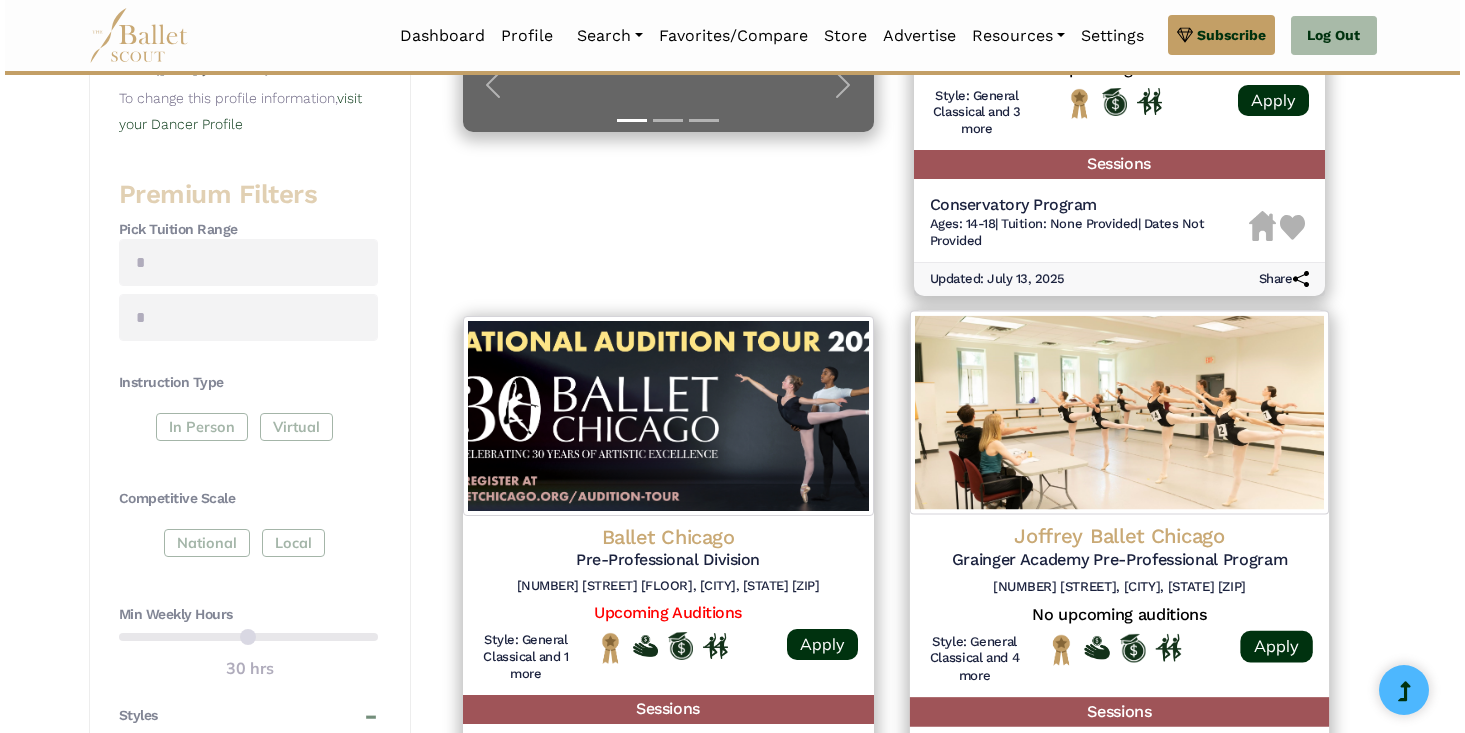 scroll, scrollTop: 720, scrollLeft: 0, axis: vertical 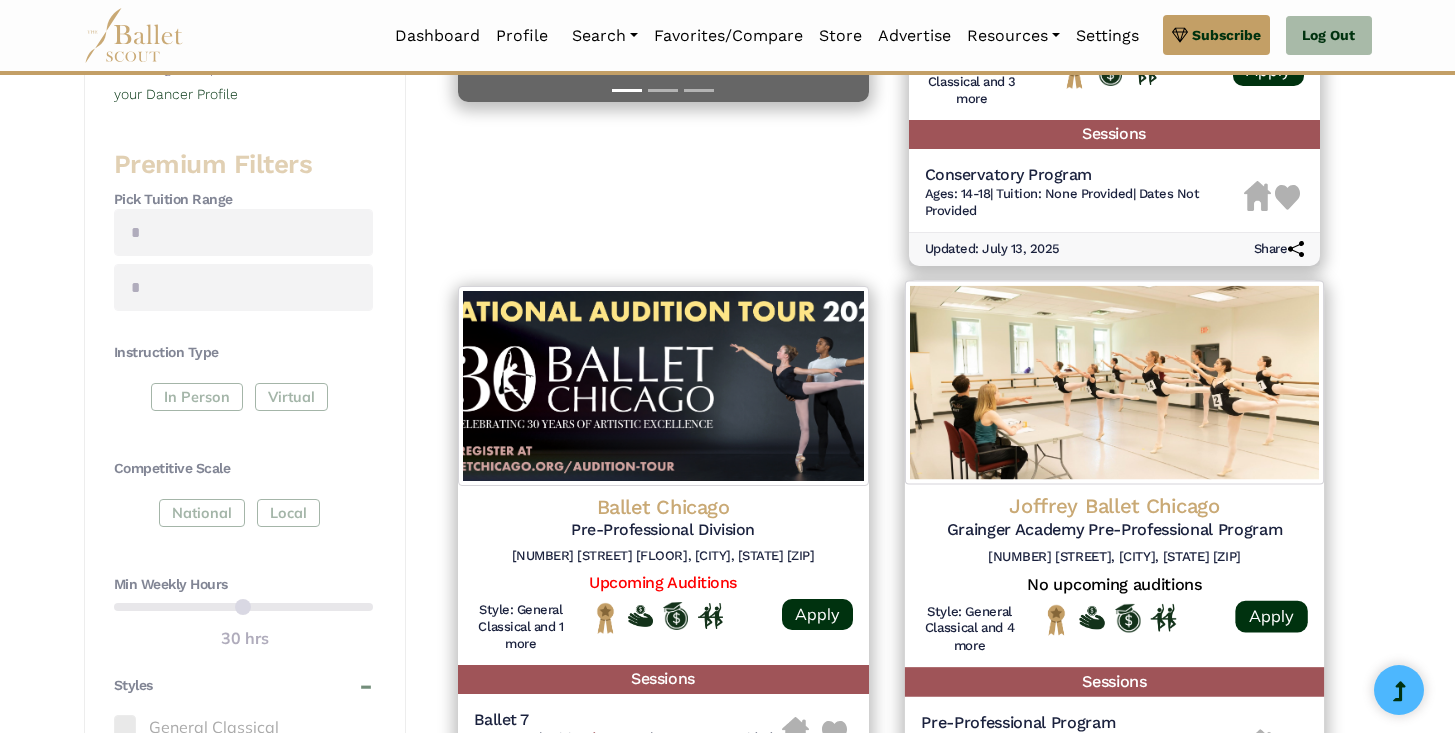 click at bounding box center (1113, 382) 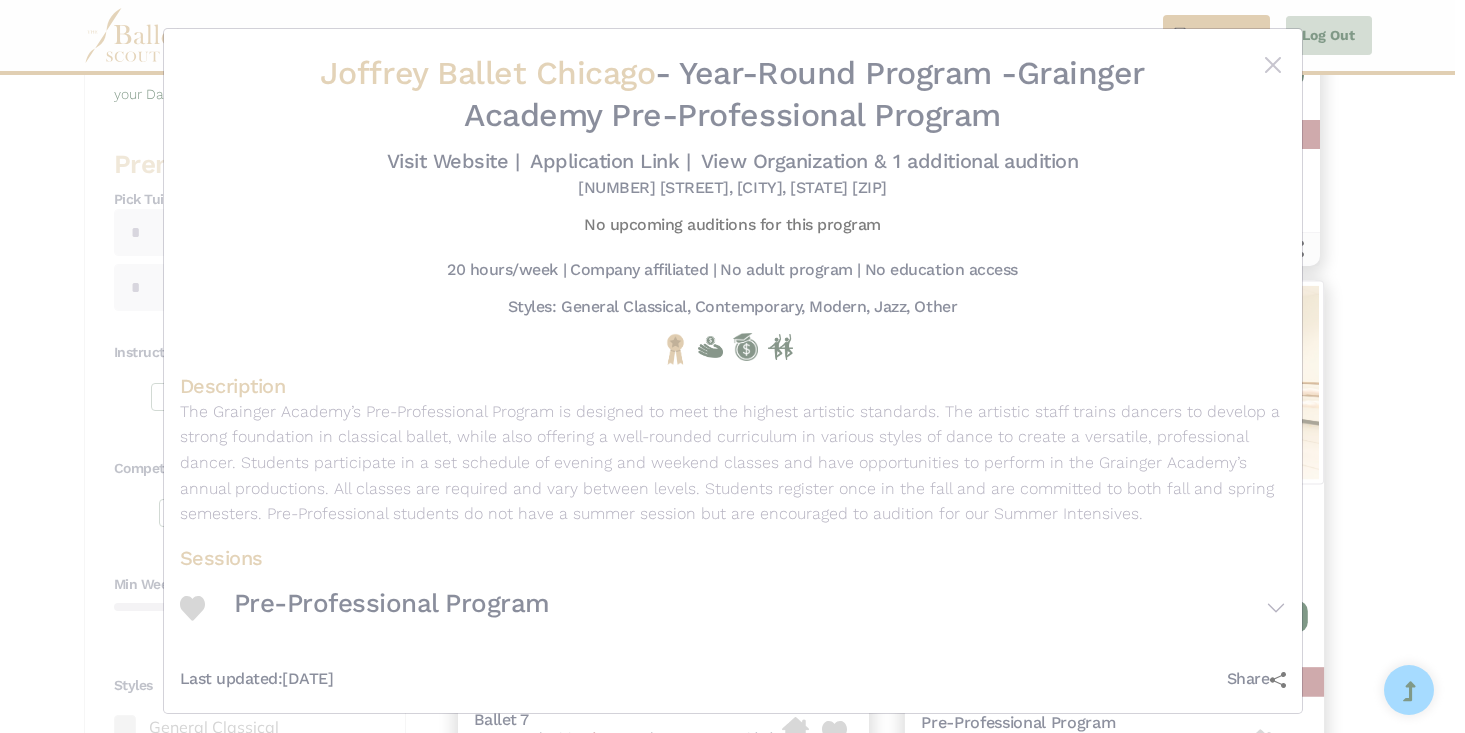 scroll, scrollTop: 9, scrollLeft: 0, axis: vertical 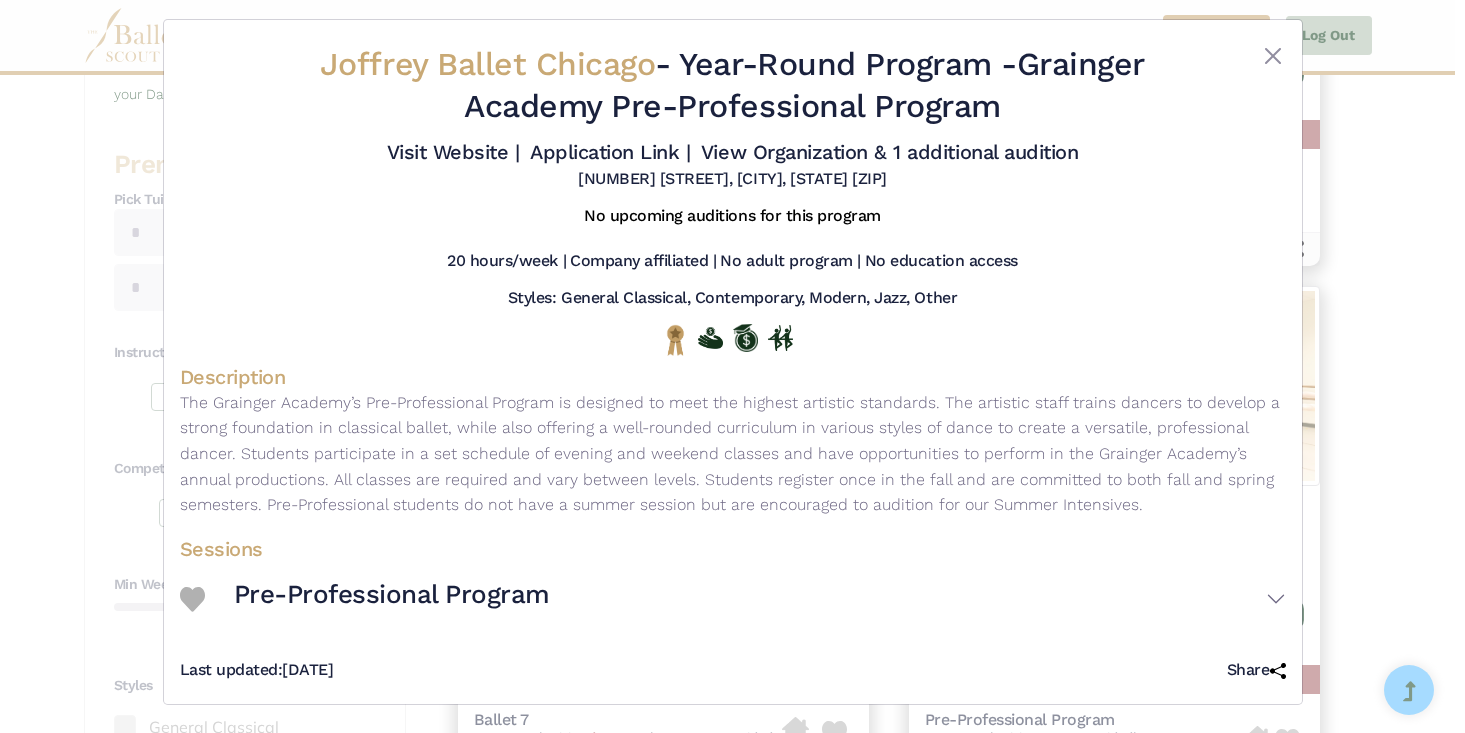 click on "The Grainger Academy’s Pre-Professional Program is designed to meet the highest artistic standards. The artistic staff trains dancers to develop a strong foundation in classical ballet, while also offering a well-rounded curriculum in various styles of dance to create a versatile, professional dancer. Students participate in a set schedule of evening and weekend classes and have opportunities to perform in the Grainger Academy’s annual productions. All classes are required and vary between levels. Students register once in the fall and are committed to both fall and spring semesters. Pre-Professional students do not have a summer session but are encouraged to audition for our Summer Intensives." at bounding box center (733, 454) 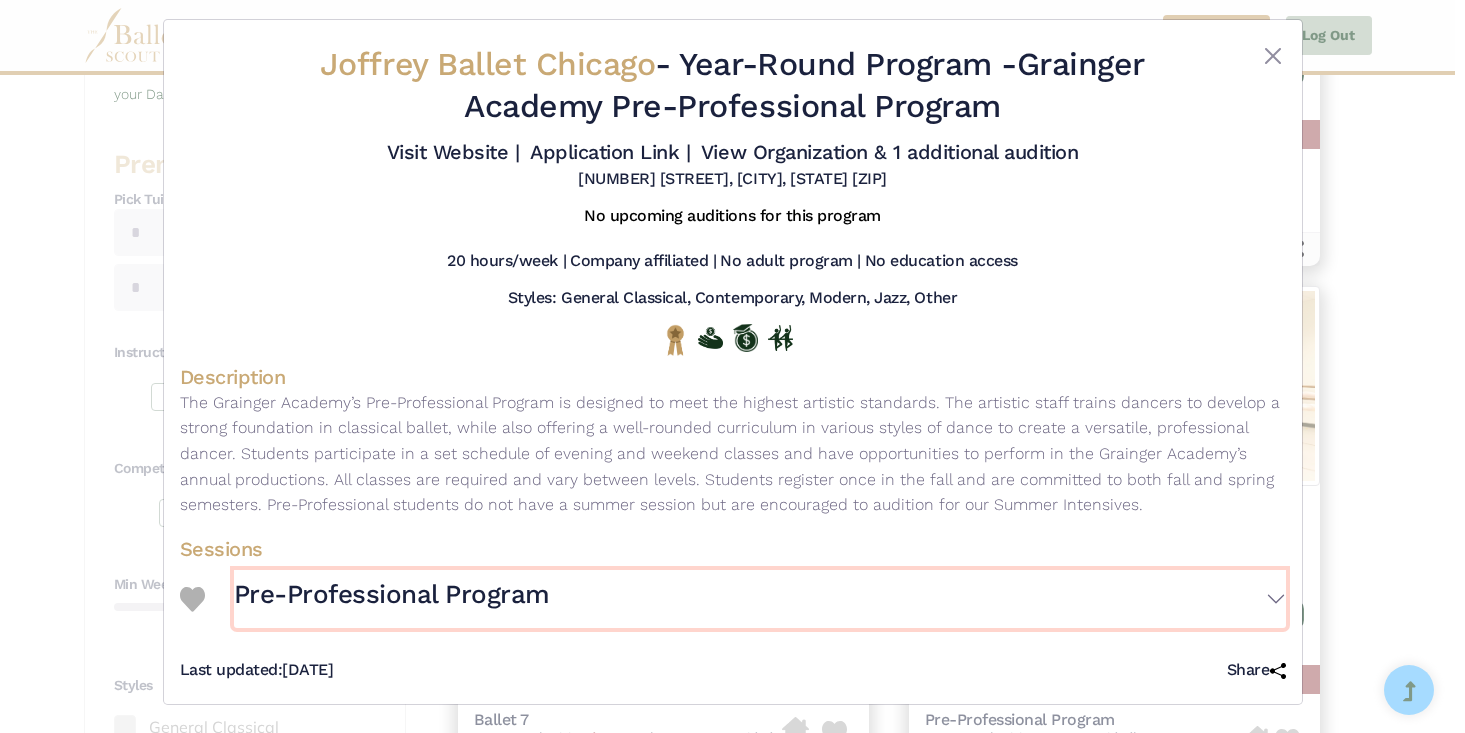 drag, startPoint x: 465, startPoint y: 589, endPoint x: 560, endPoint y: 555, distance: 100.90094 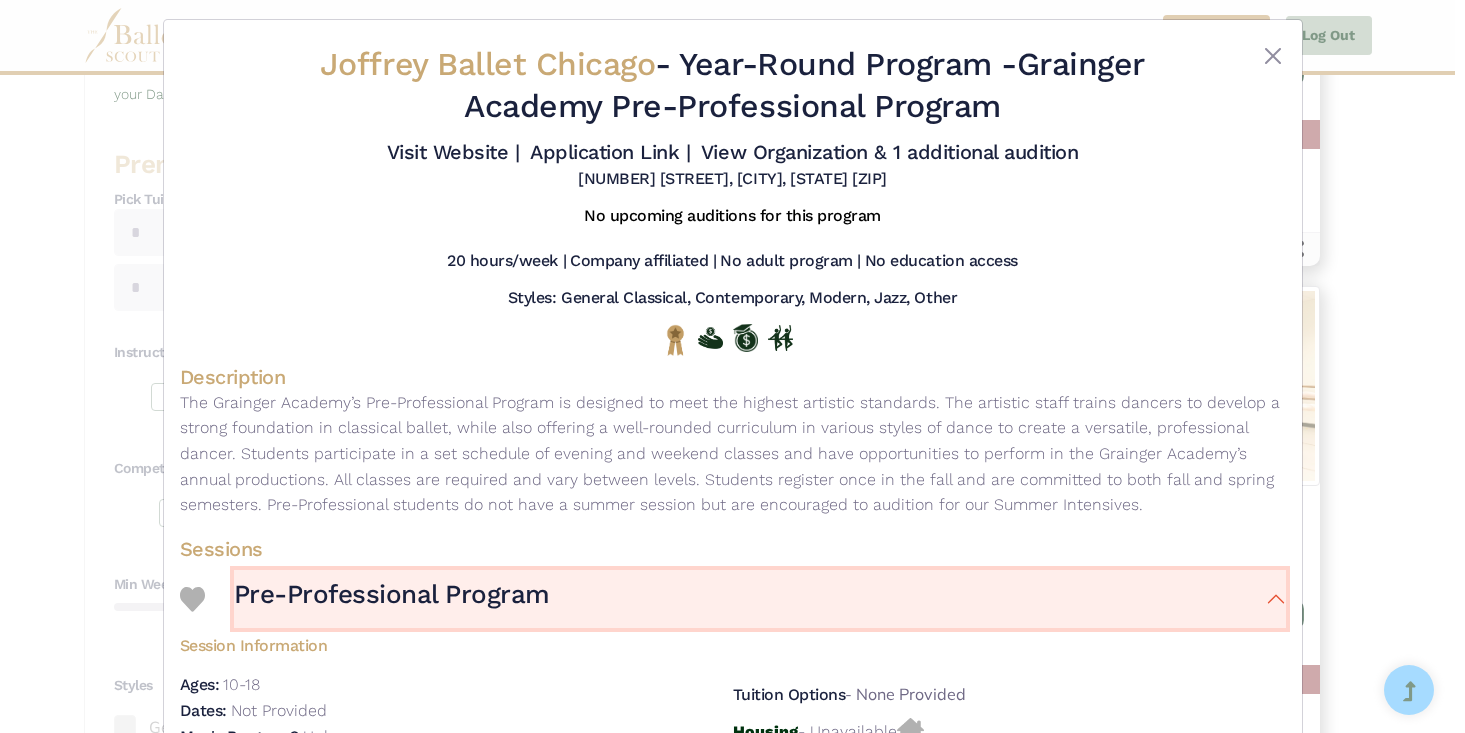 type 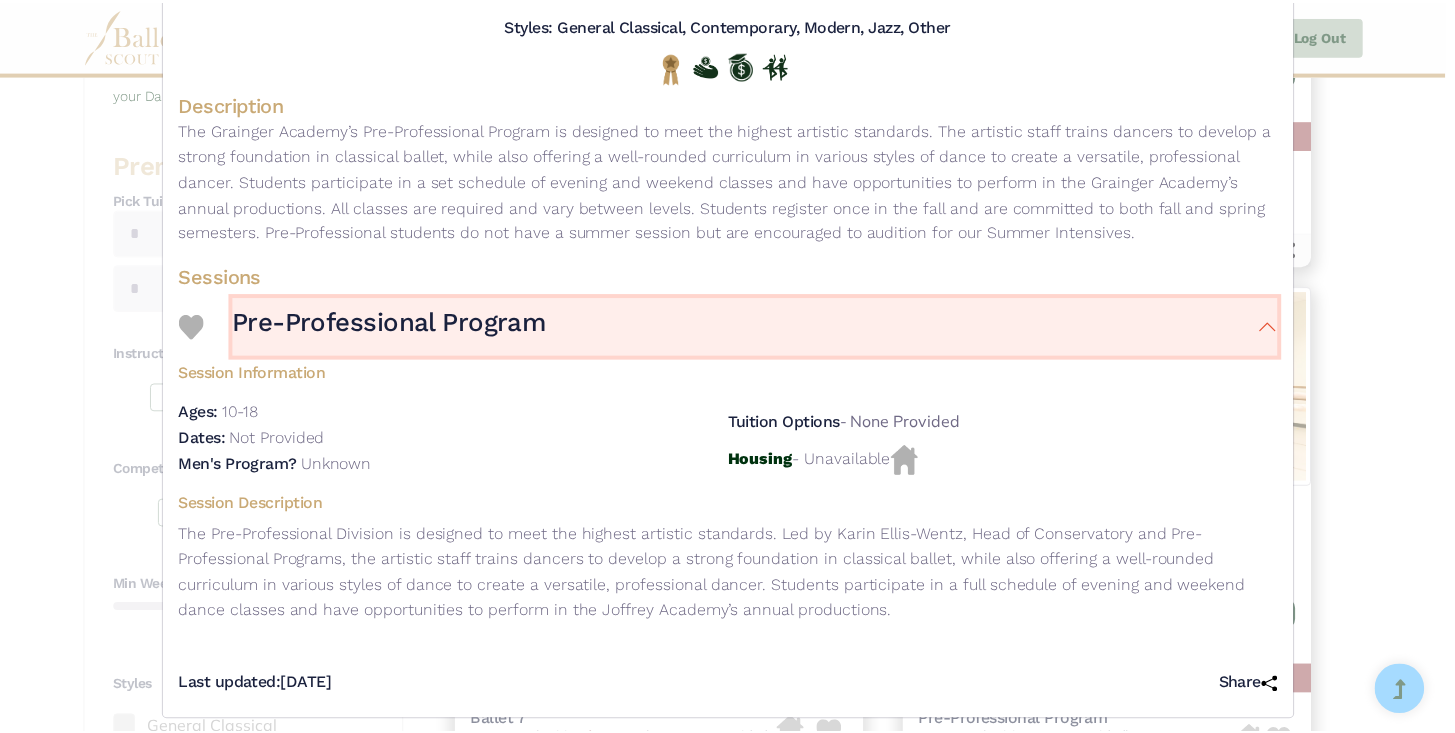 scroll, scrollTop: 297, scrollLeft: 0, axis: vertical 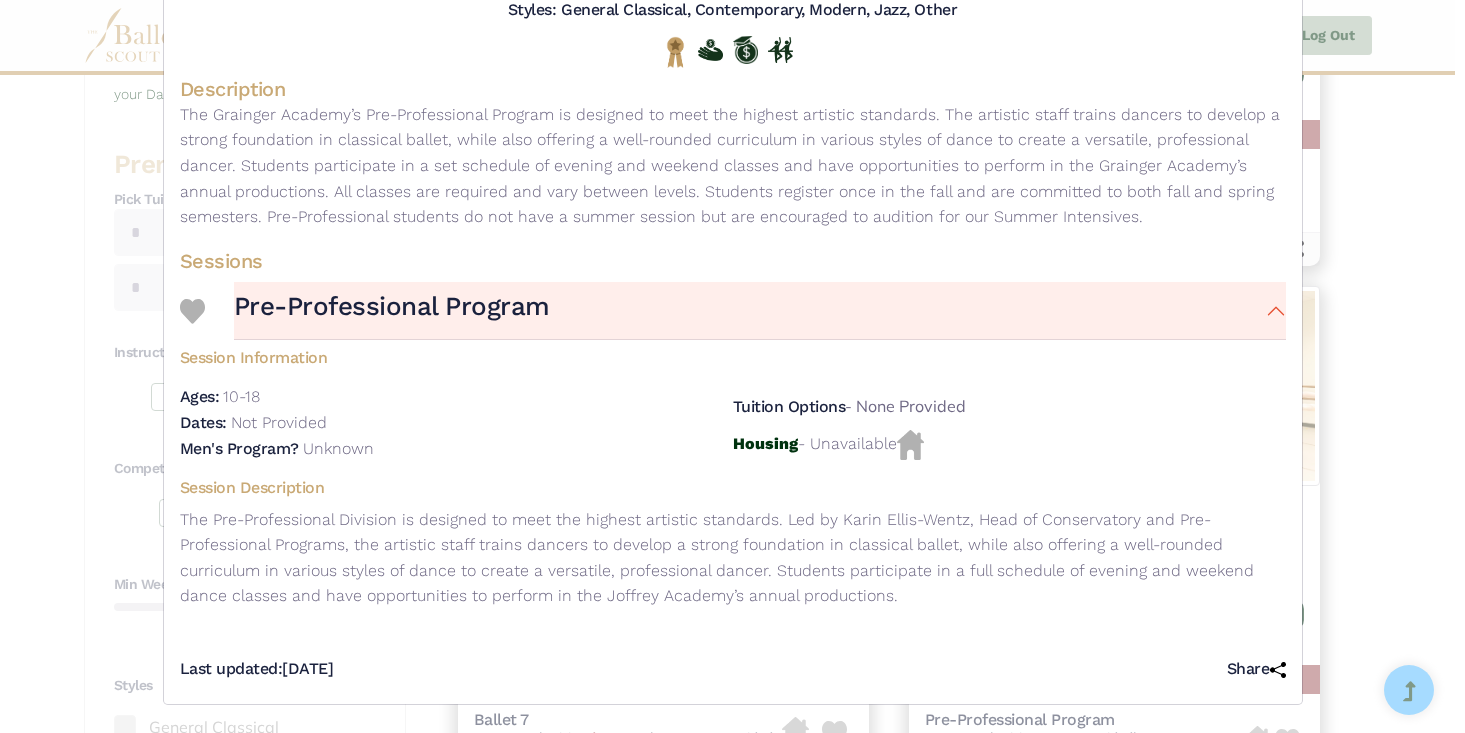 click on "Joffrey Ballet [CITY]
-
Year-Round Program
-
Grainger Academy Pre-Professional Program
Visit Website |
Application Link |" at bounding box center (732, 366) 